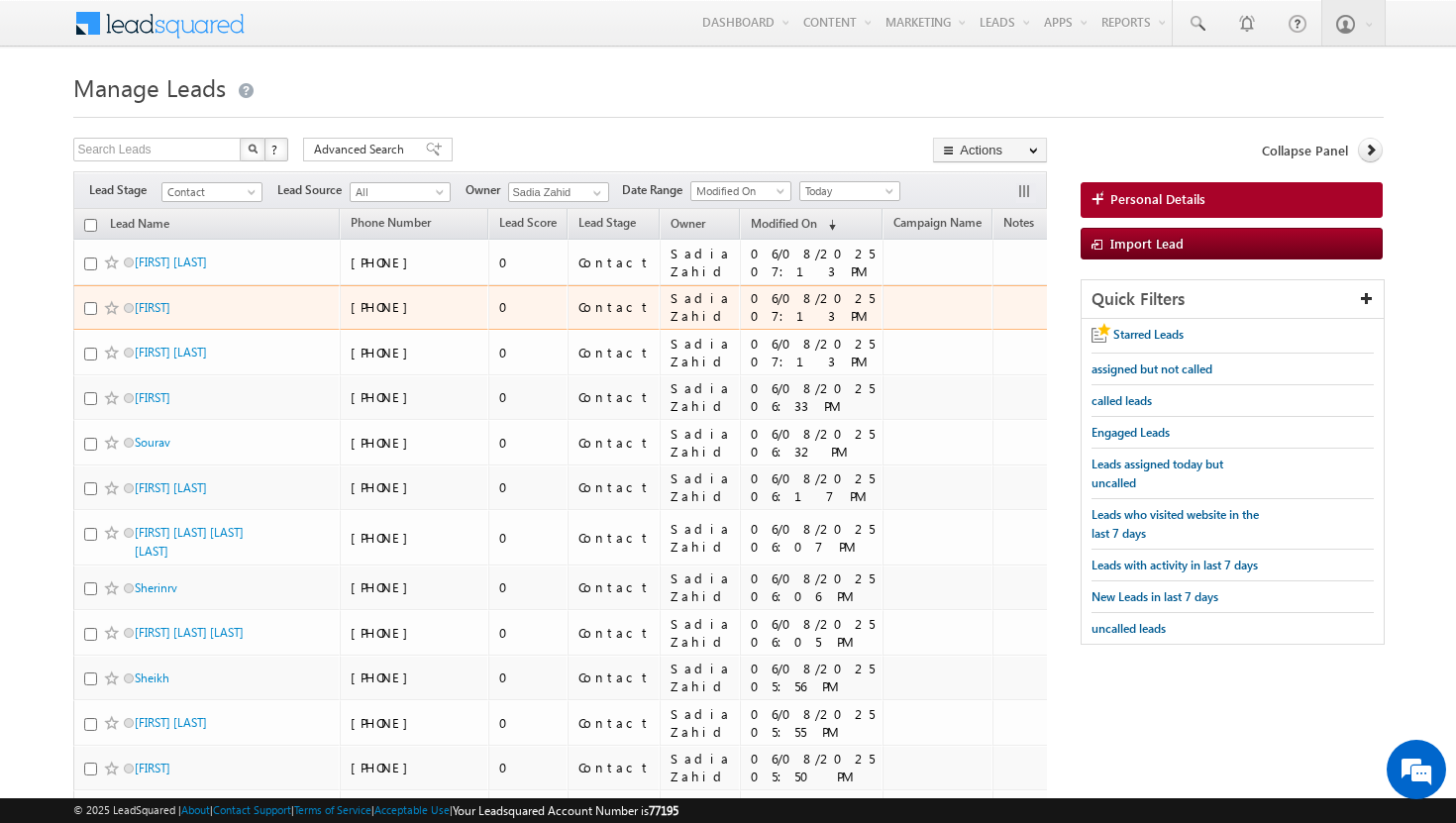 scroll, scrollTop: 0, scrollLeft: 0, axis: both 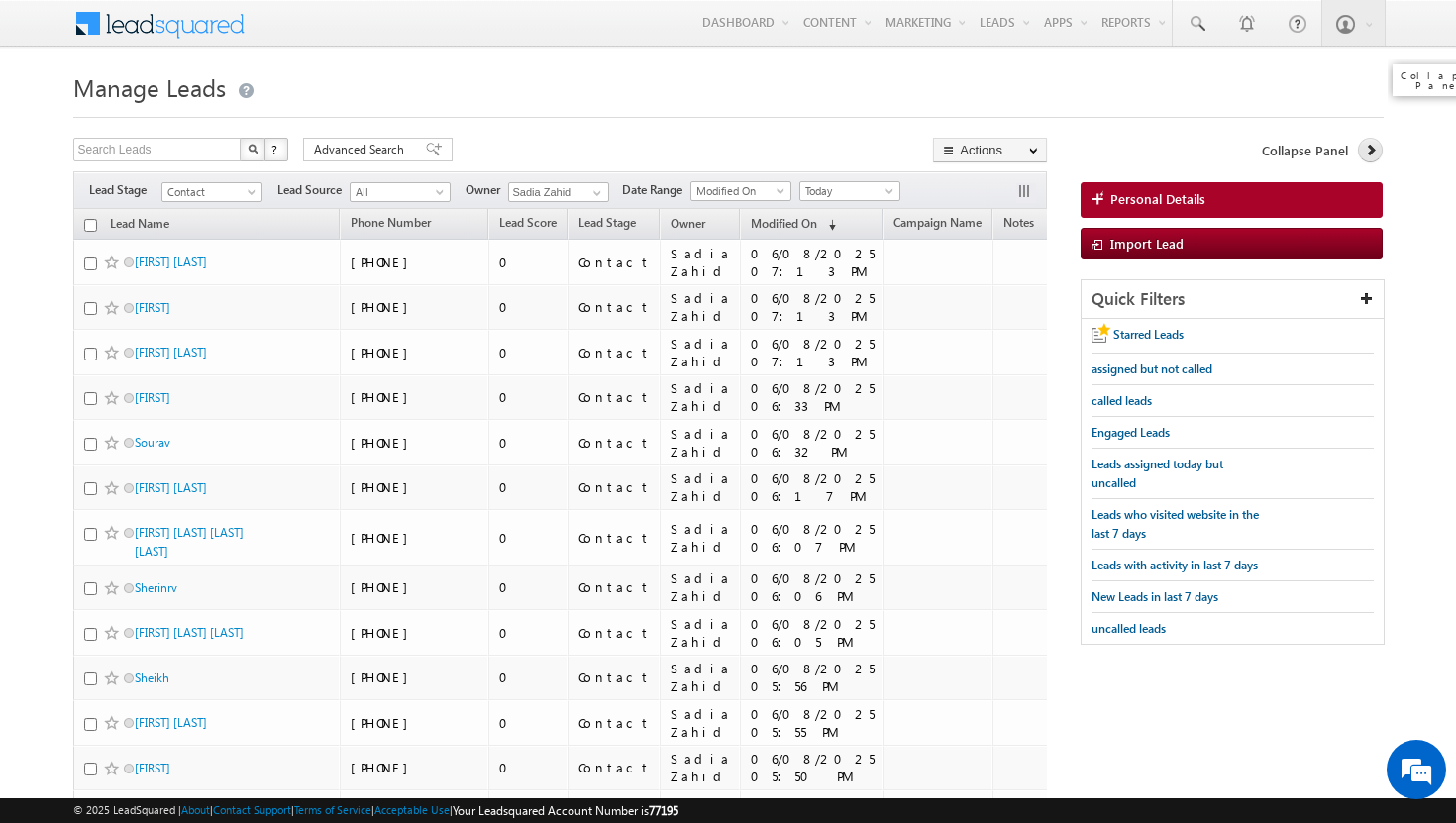 click at bounding box center (1371, 150) 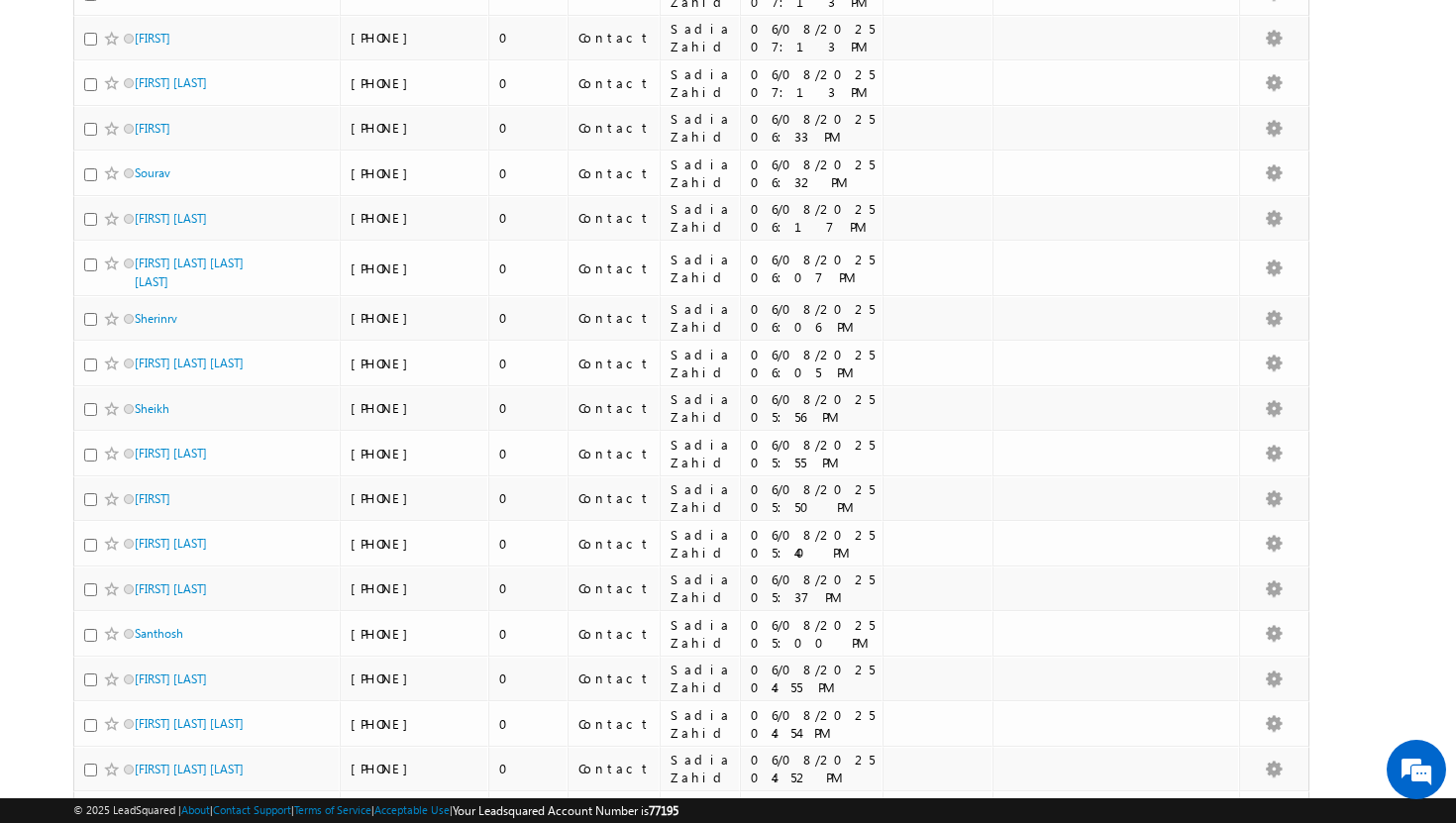 scroll, scrollTop: 0, scrollLeft: 0, axis: both 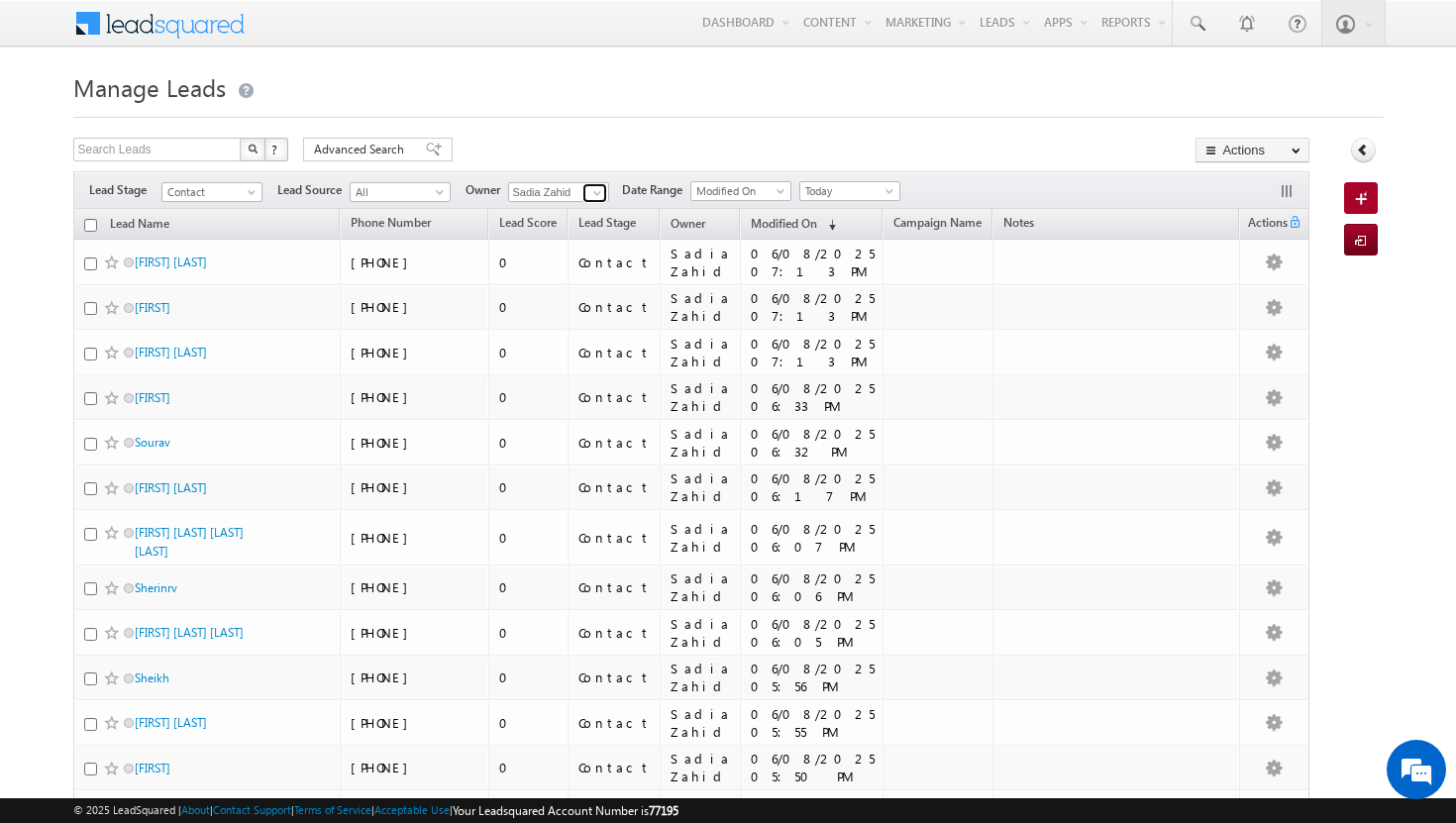 click at bounding box center (597, 193) 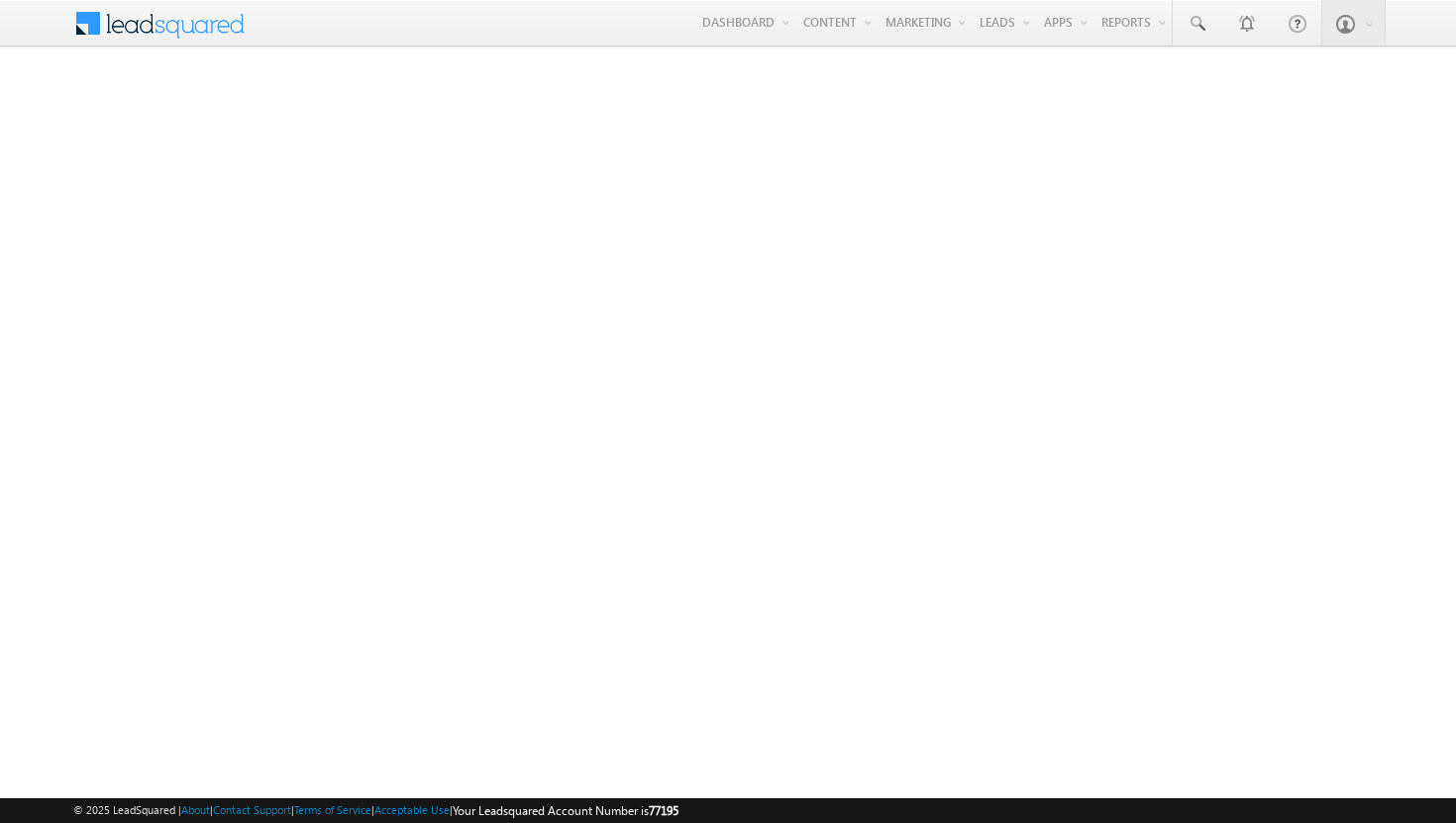 scroll, scrollTop: 0, scrollLeft: 0, axis: both 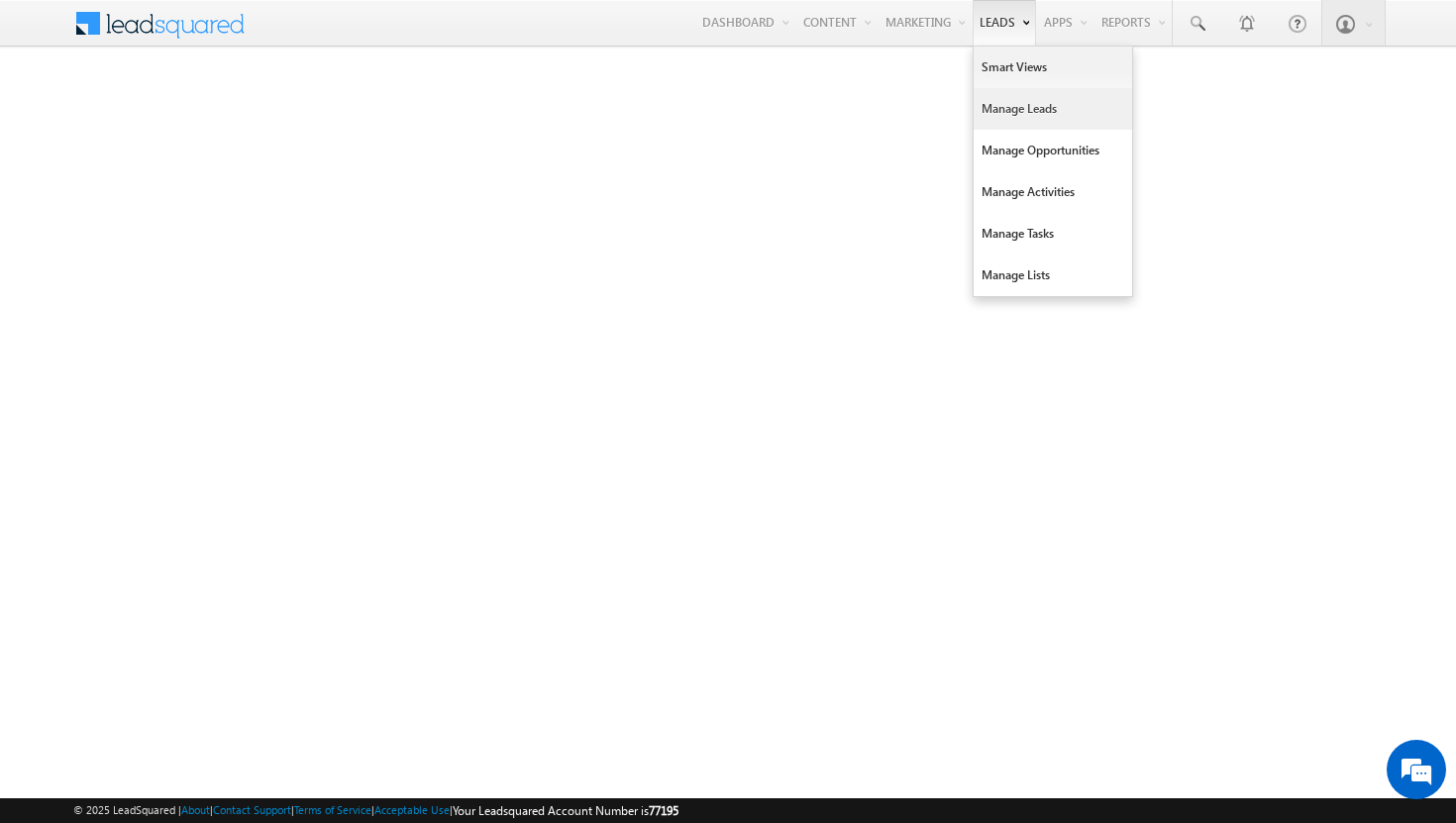click on "Manage Leads" at bounding box center (1053, 109) 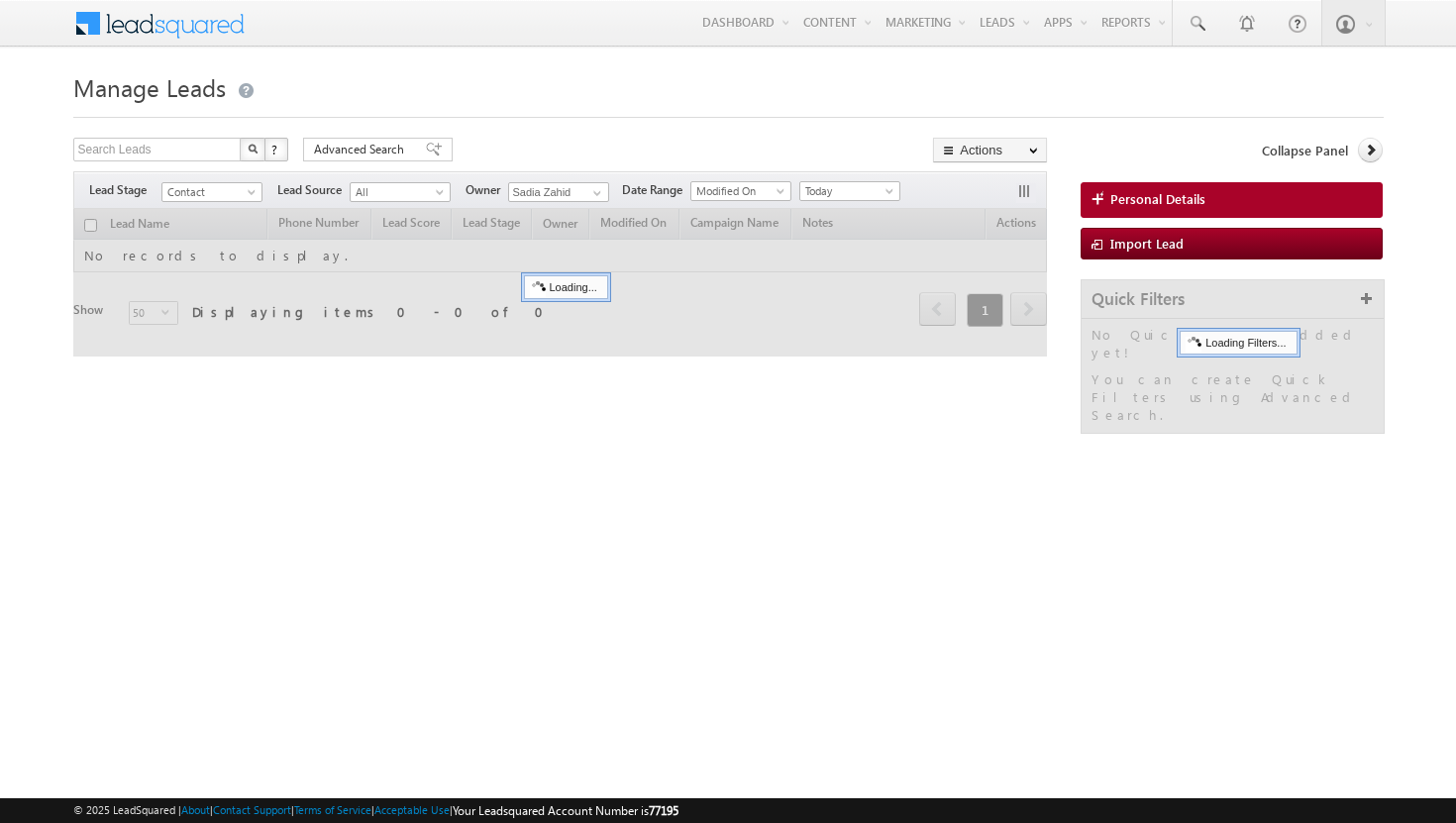 scroll, scrollTop: 0, scrollLeft: 0, axis: both 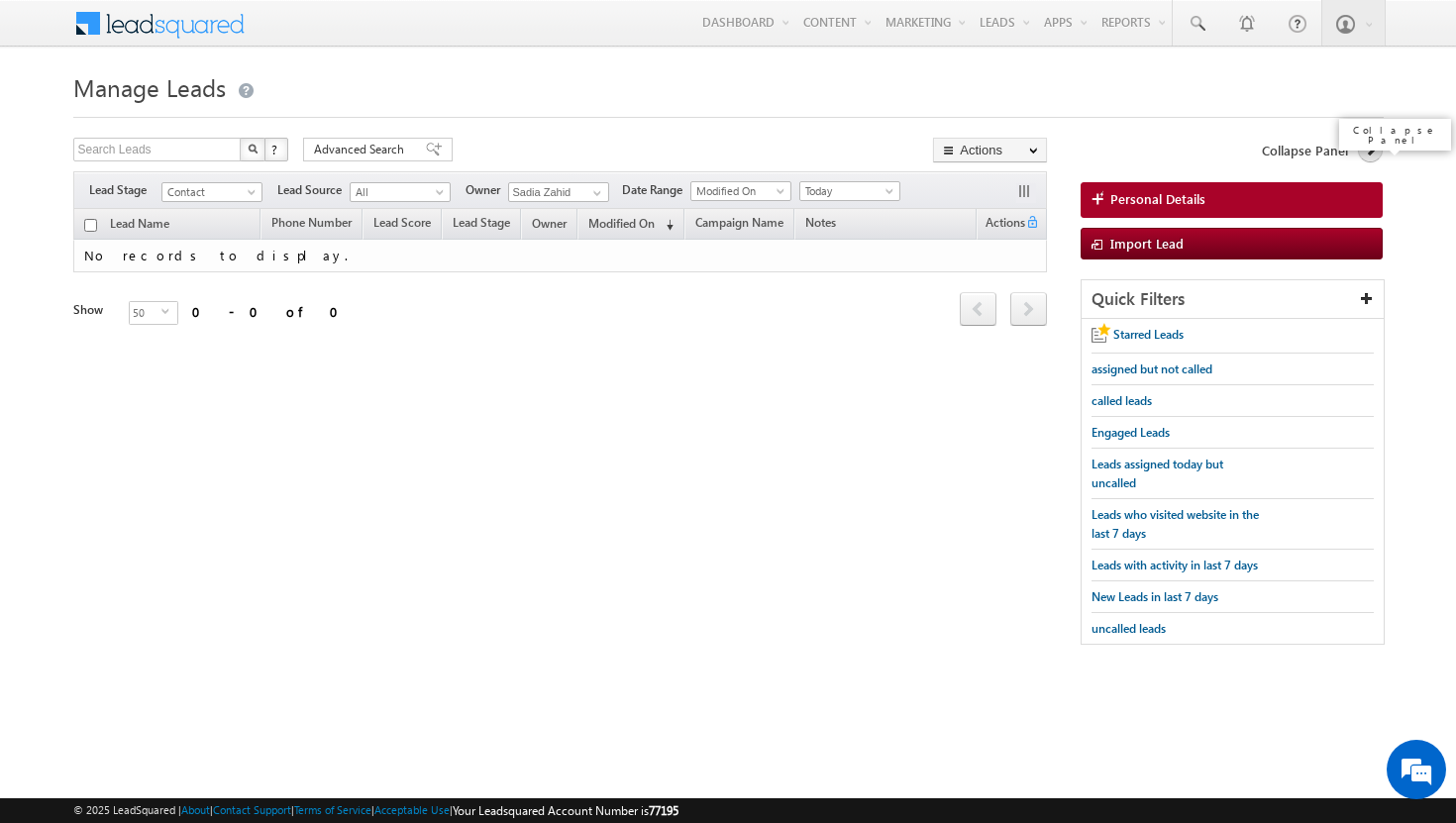 click at bounding box center [1370, 150] 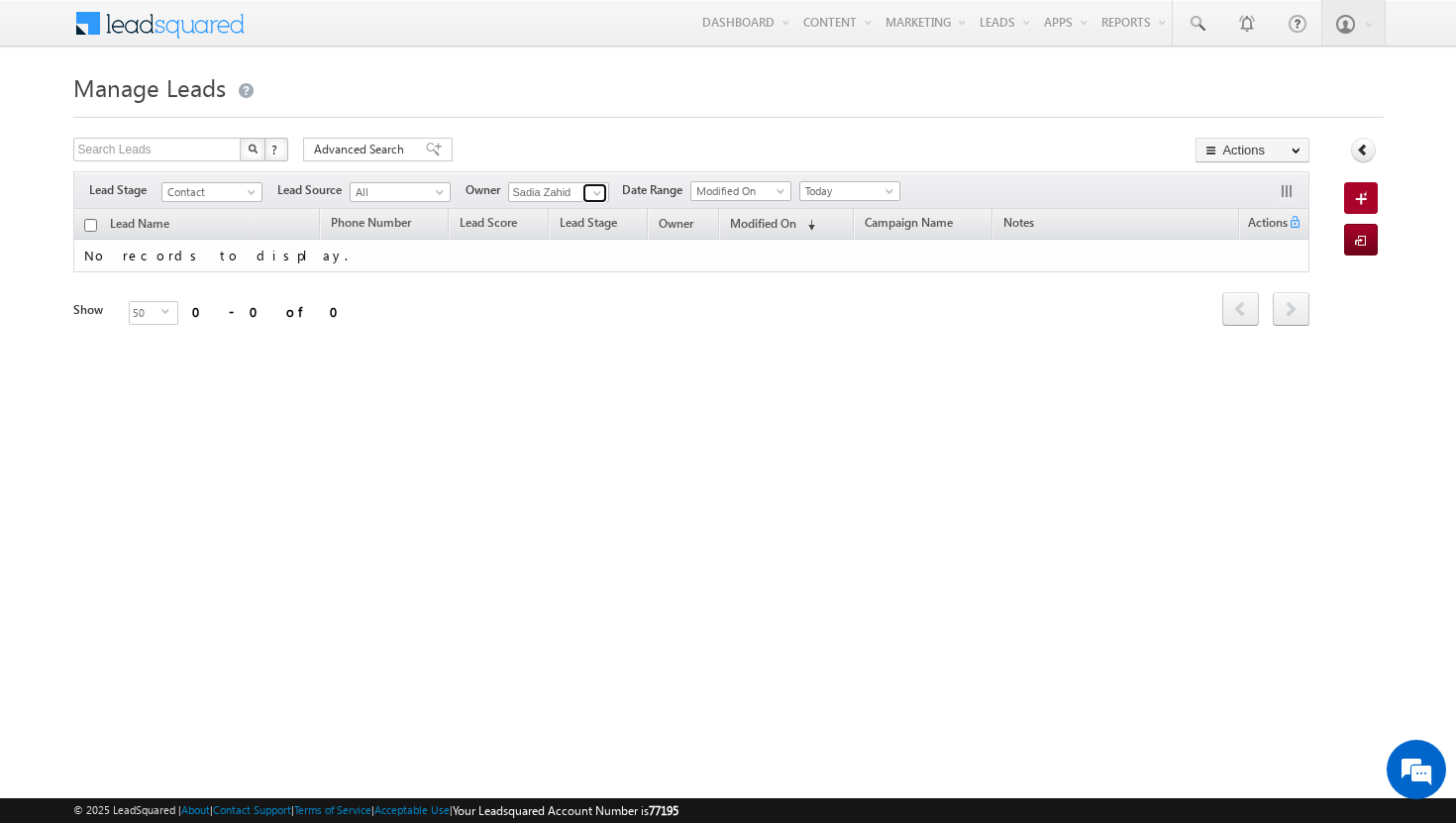 click at bounding box center (597, 193) 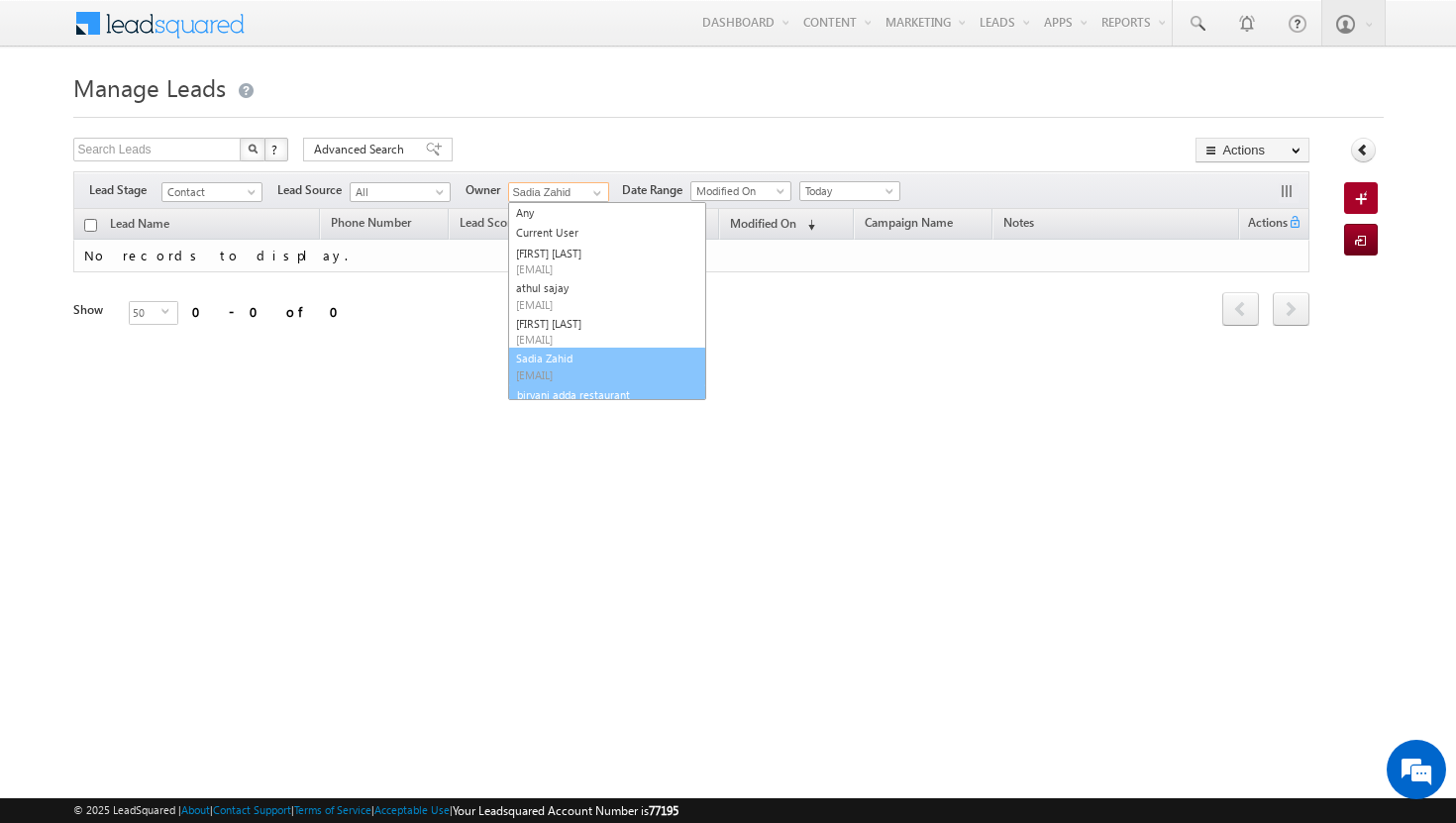 scroll, scrollTop: 23, scrollLeft: 0, axis: vertical 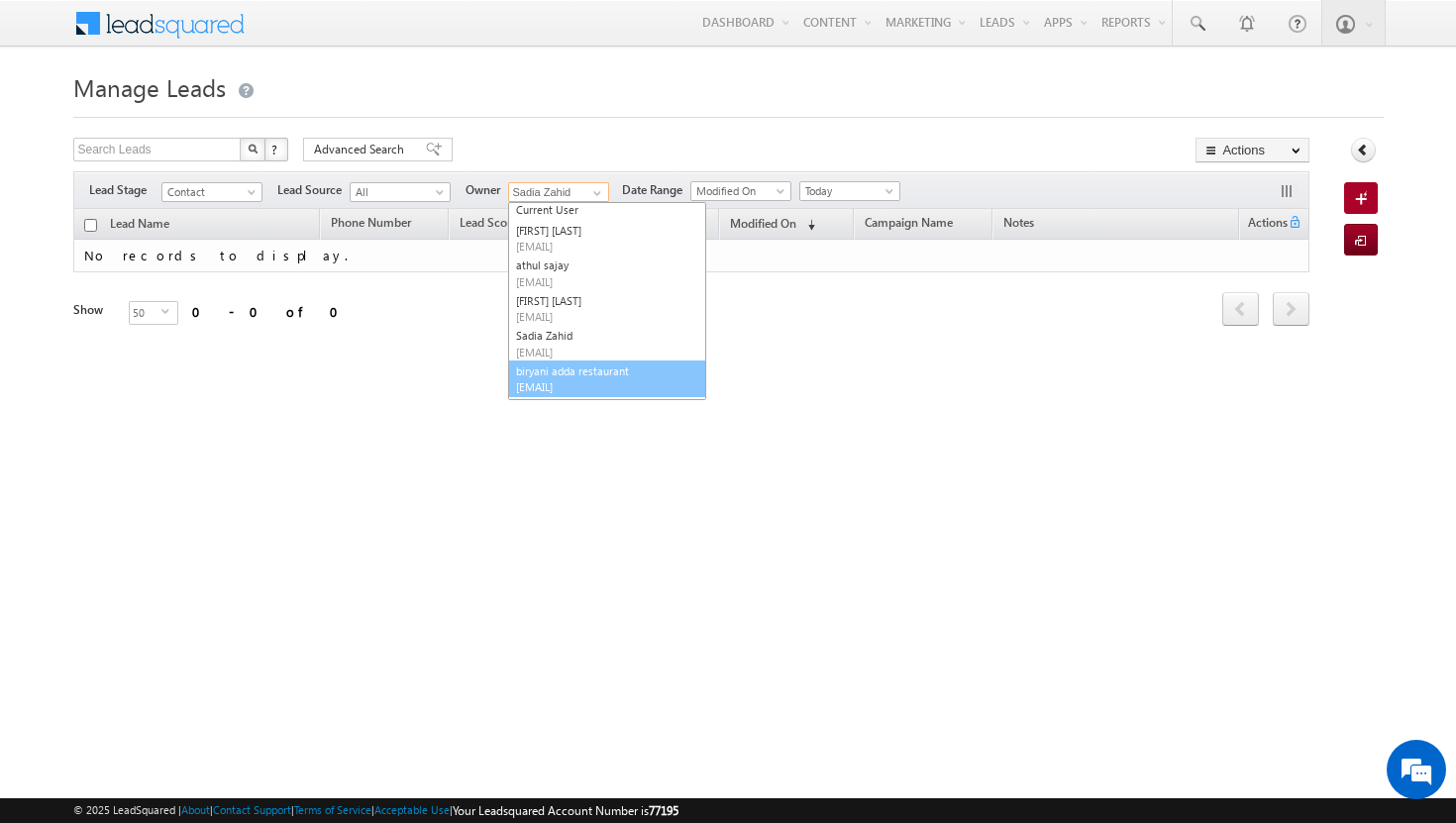 click on "[EMAIL]" at bounding box center [605, 386] 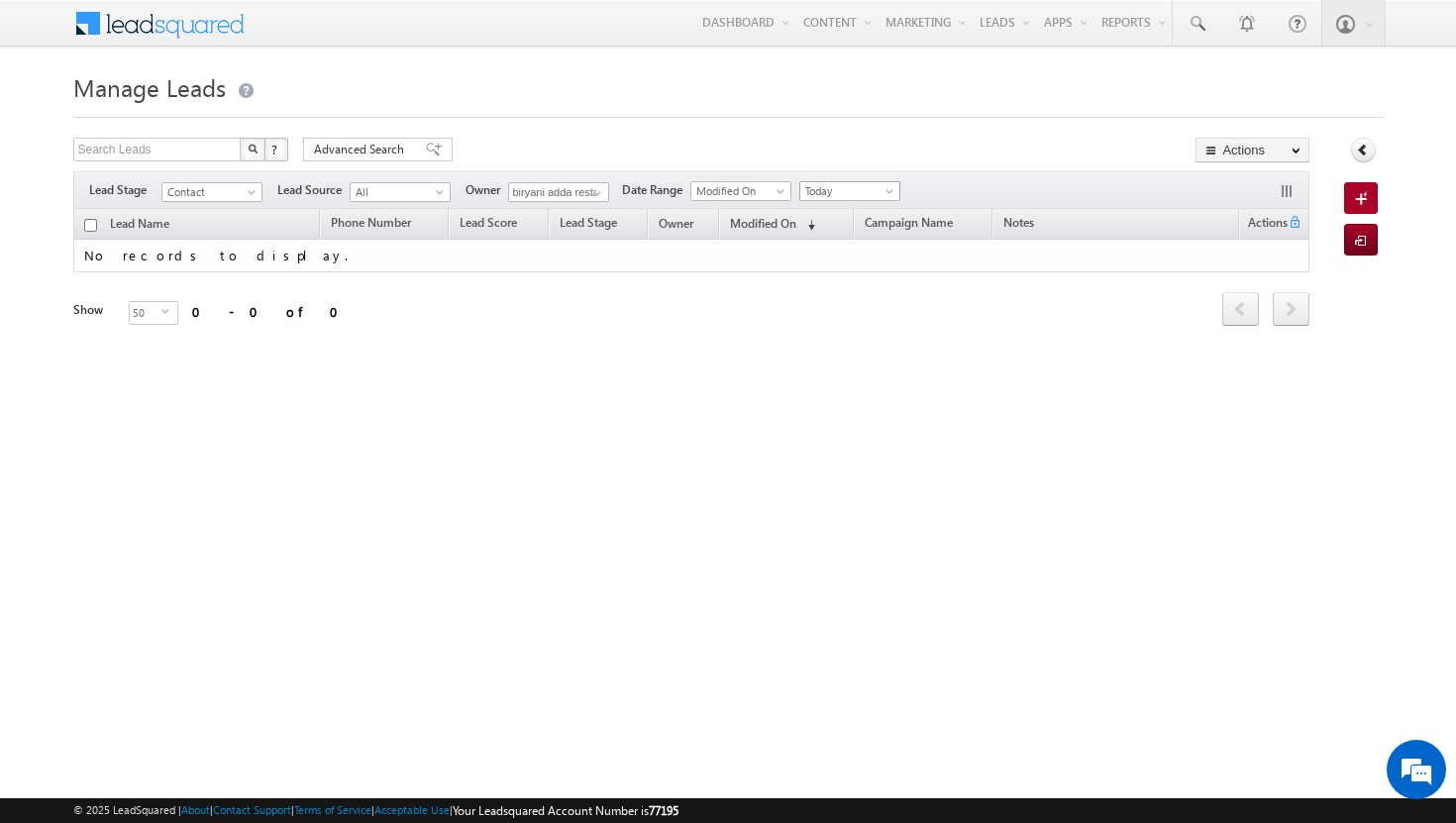 click at bounding box center (891, 195) 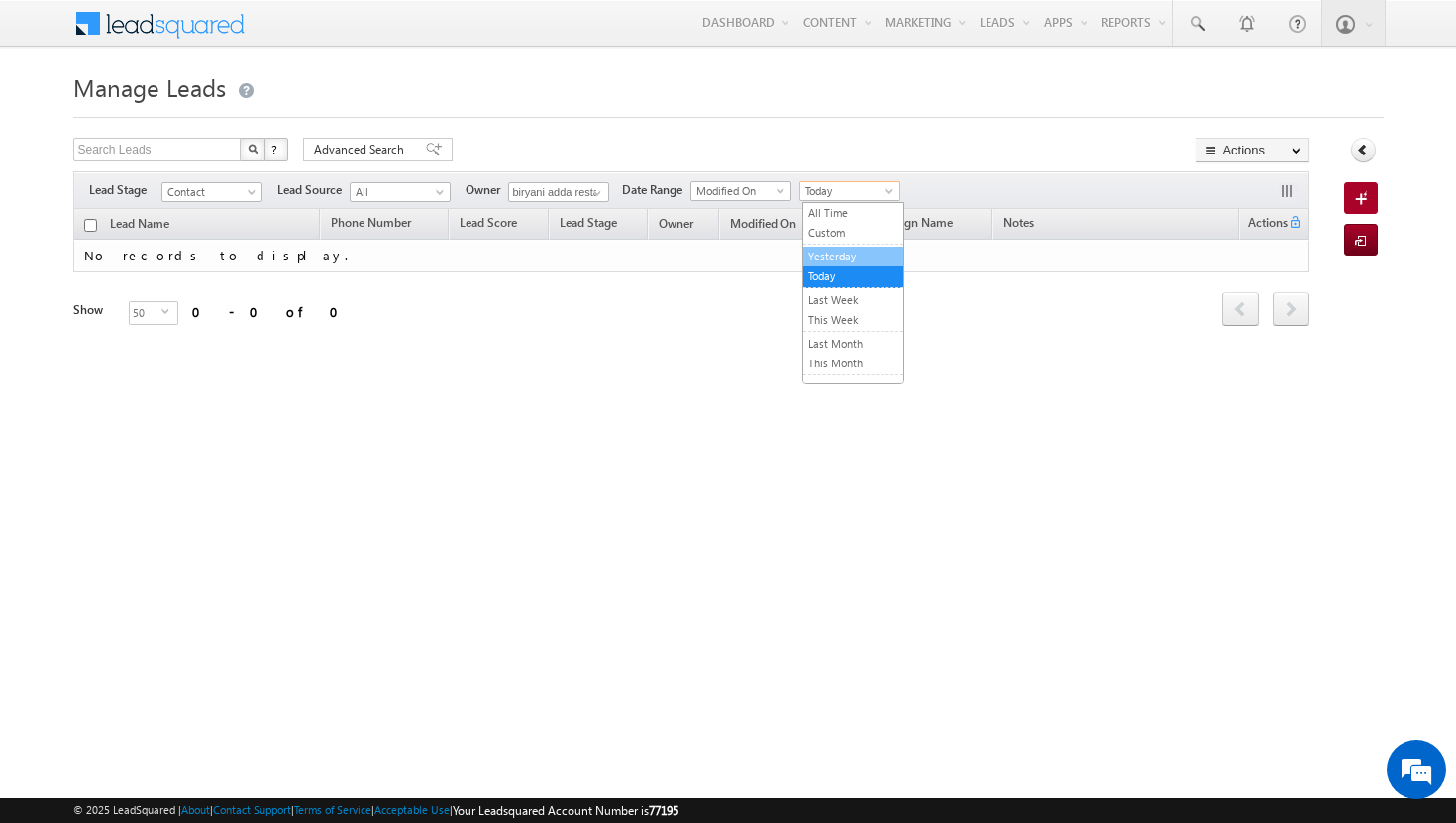 click on "Yesterday" at bounding box center [853, 257] 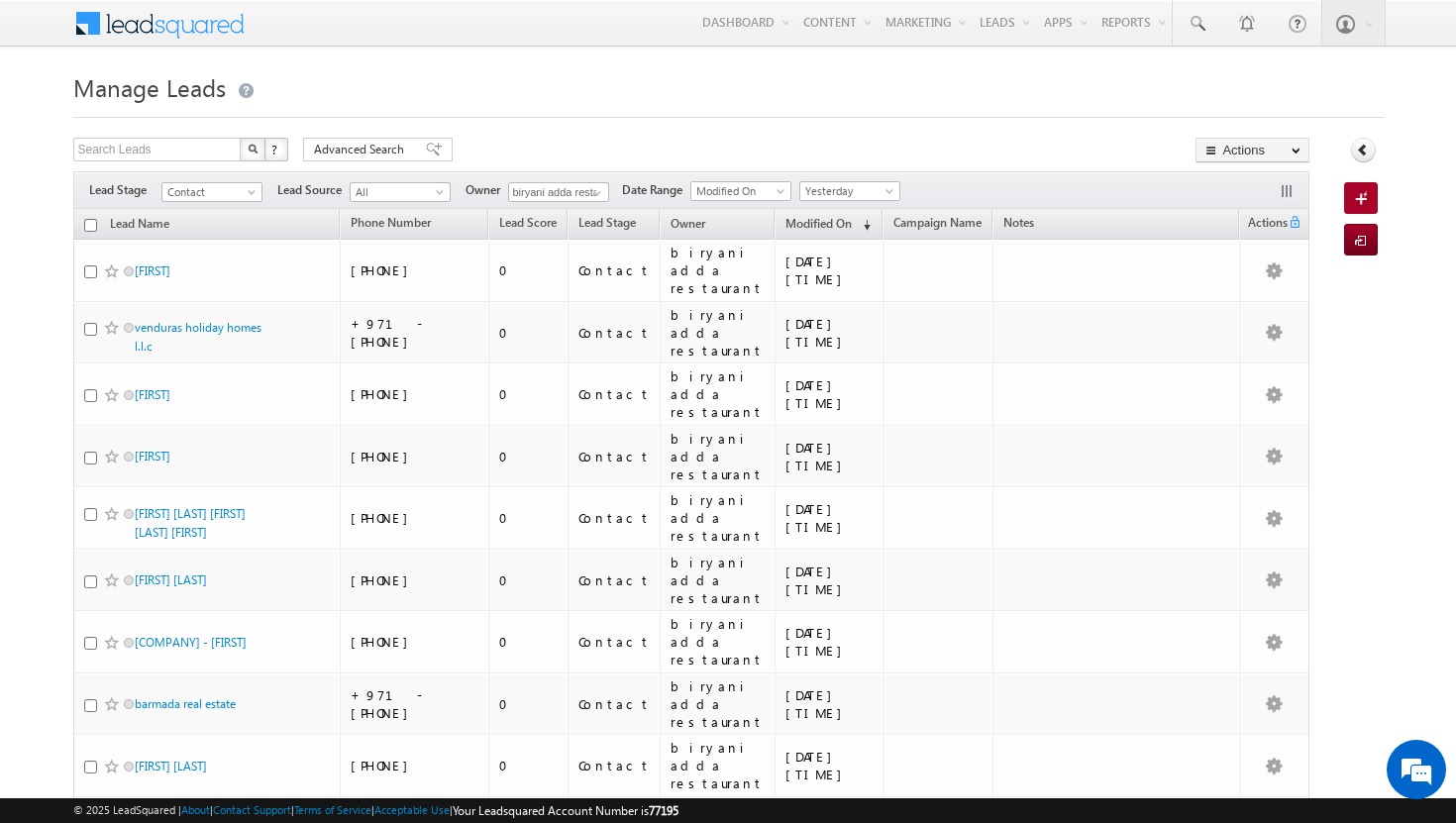 scroll, scrollTop: 0, scrollLeft: 0, axis: both 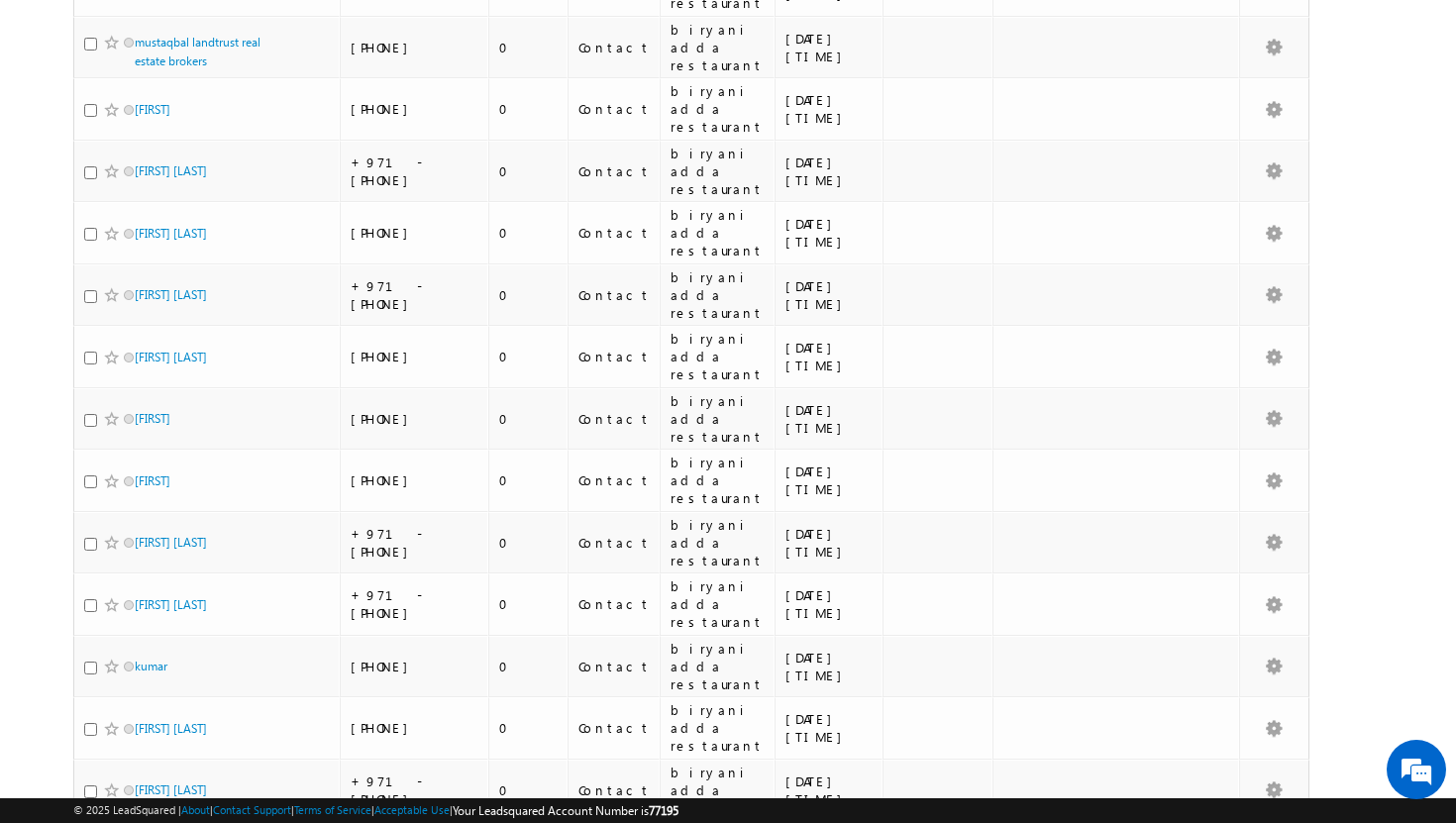 click on "select" at bounding box center (169, 1480) 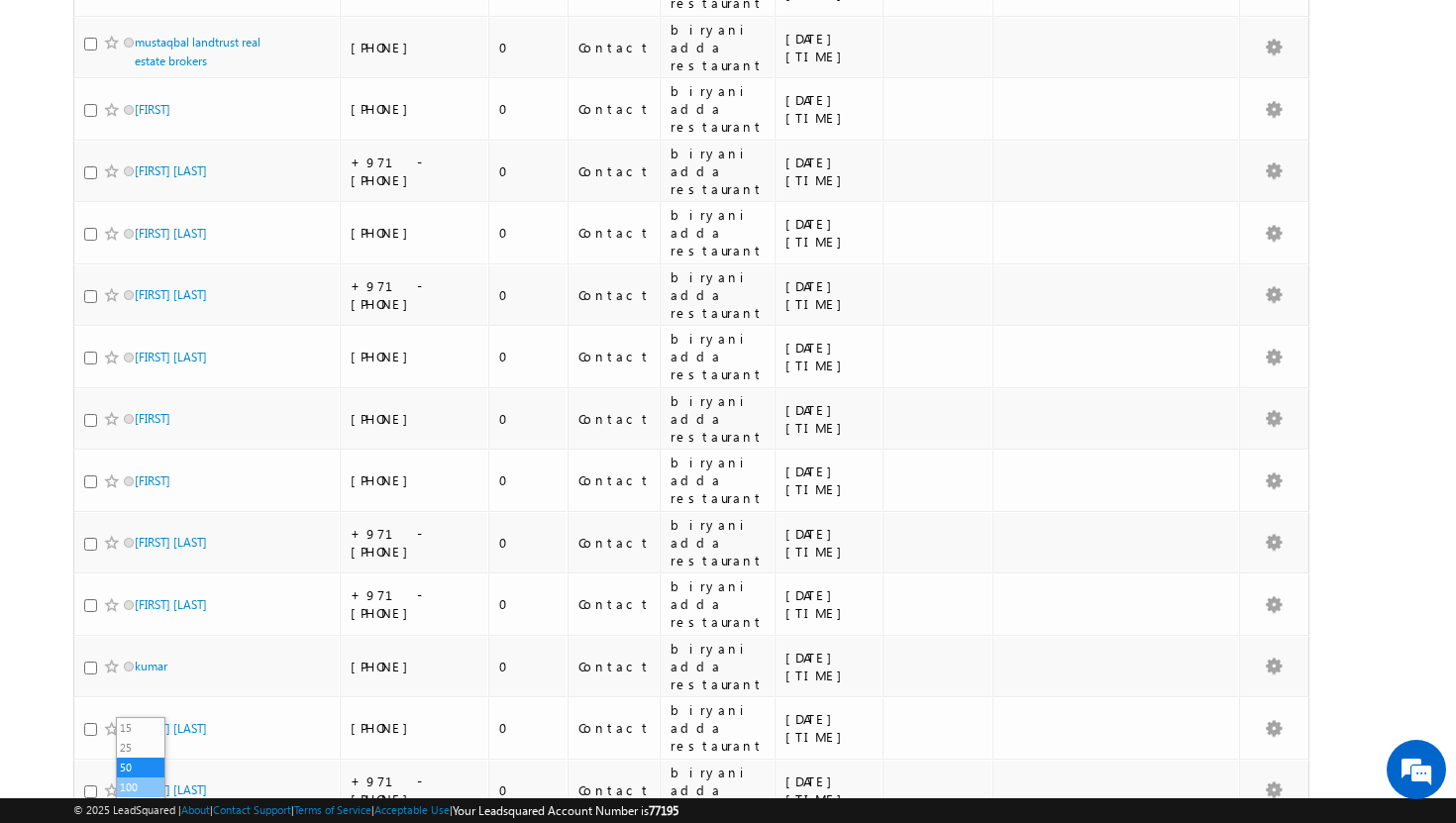 click on "100" at bounding box center (141, 787) 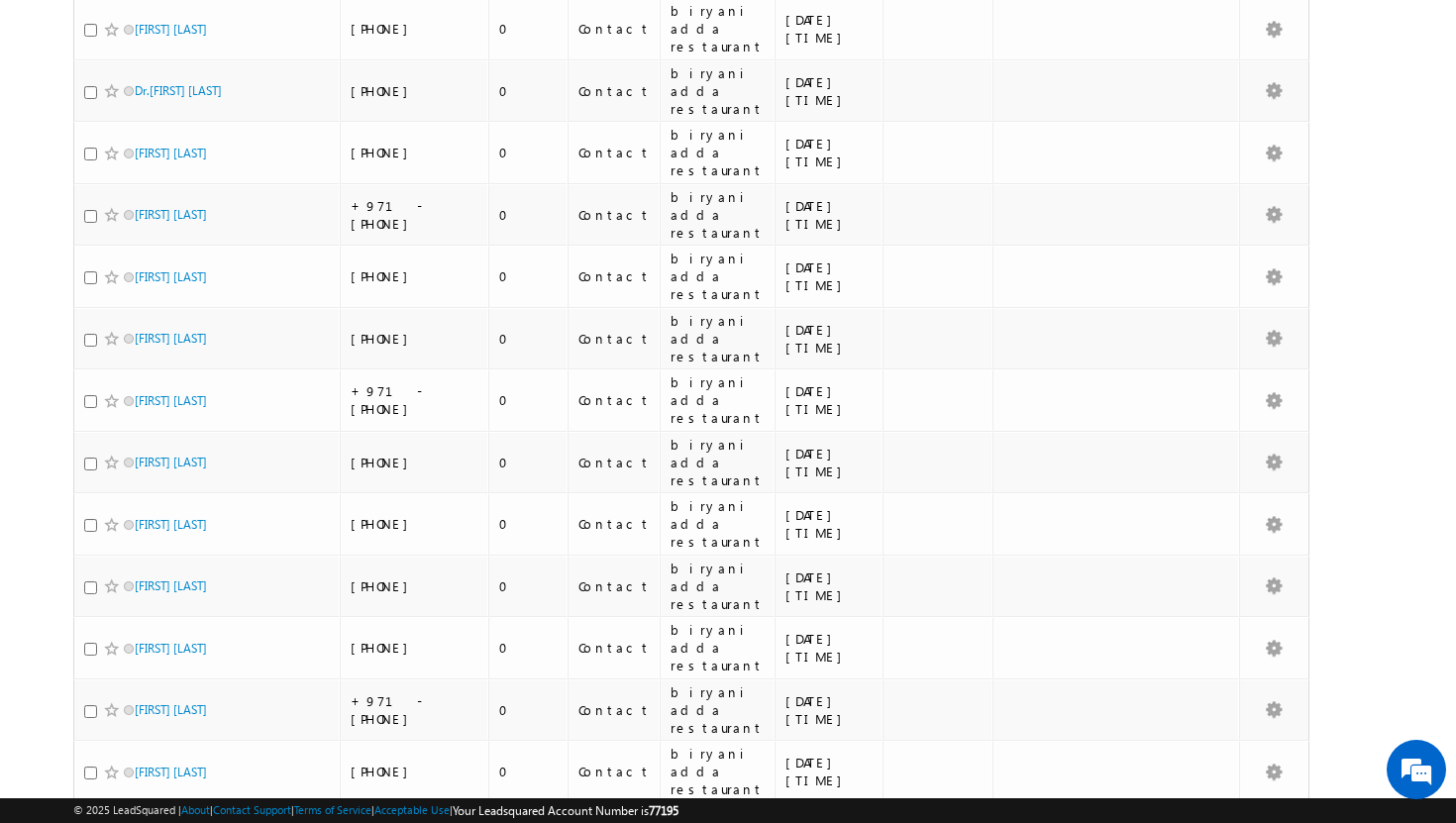 scroll, scrollTop: 0, scrollLeft: 0, axis: both 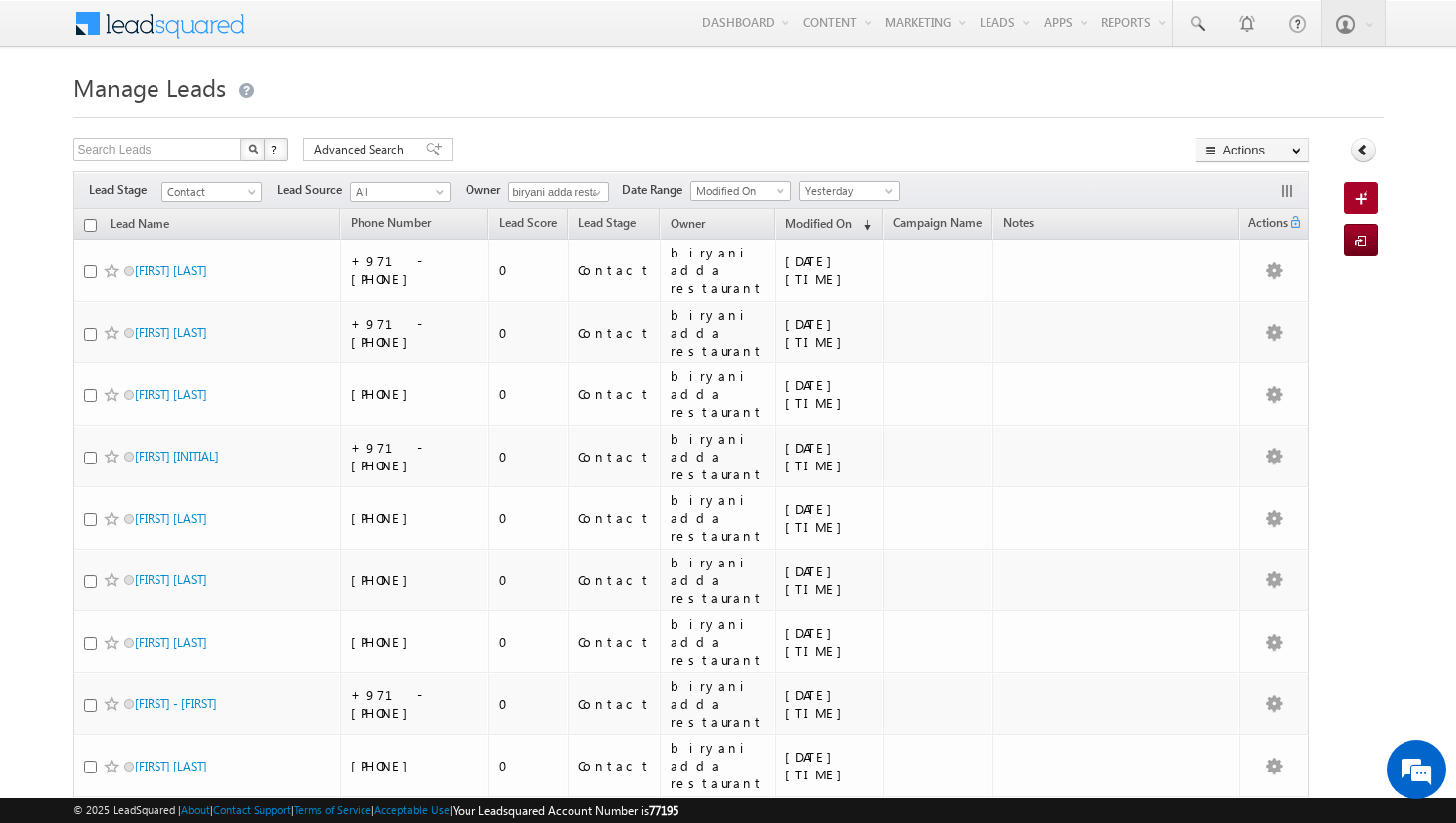 click at bounding box center (90, 225) 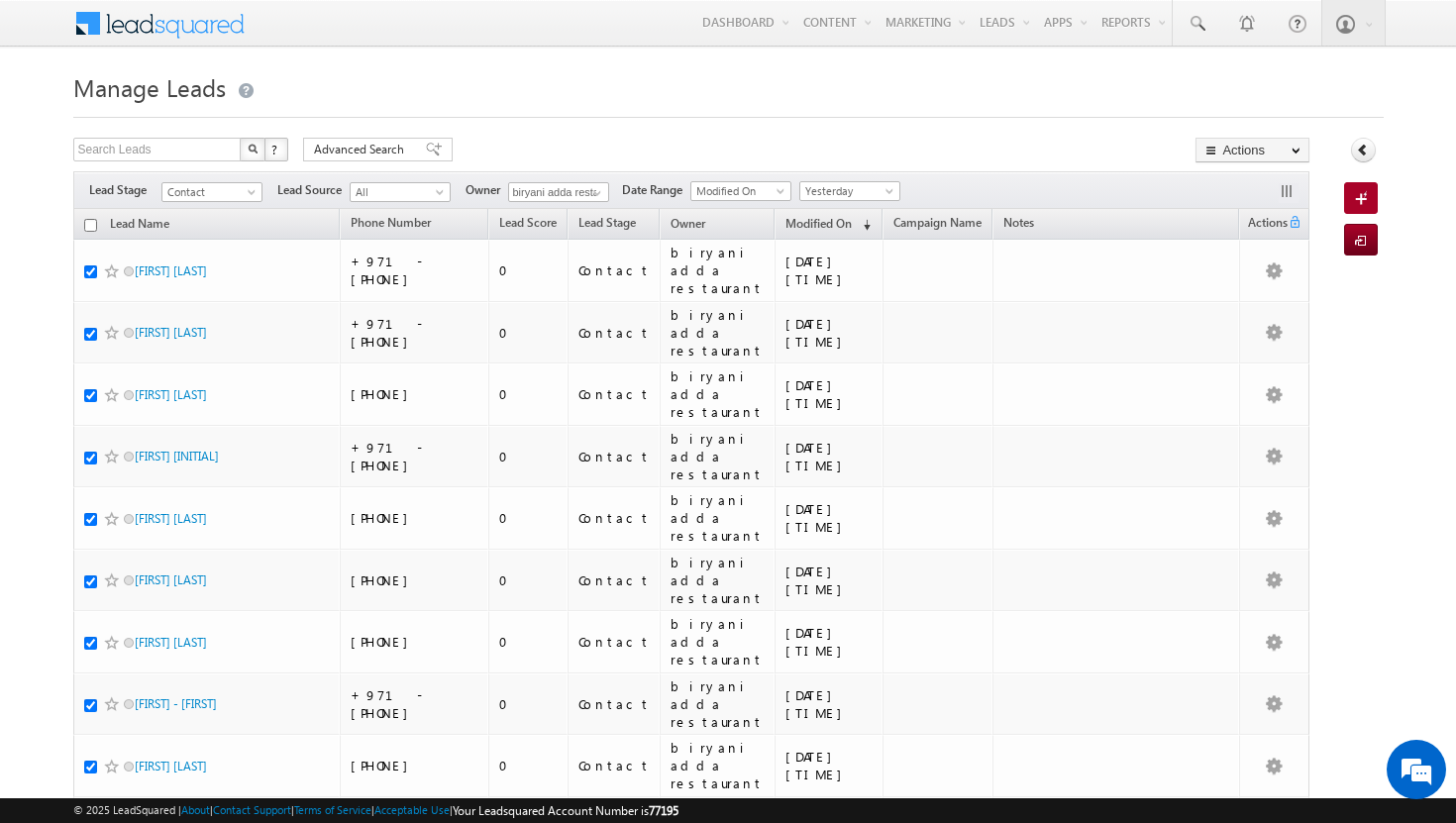 checkbox on "true" 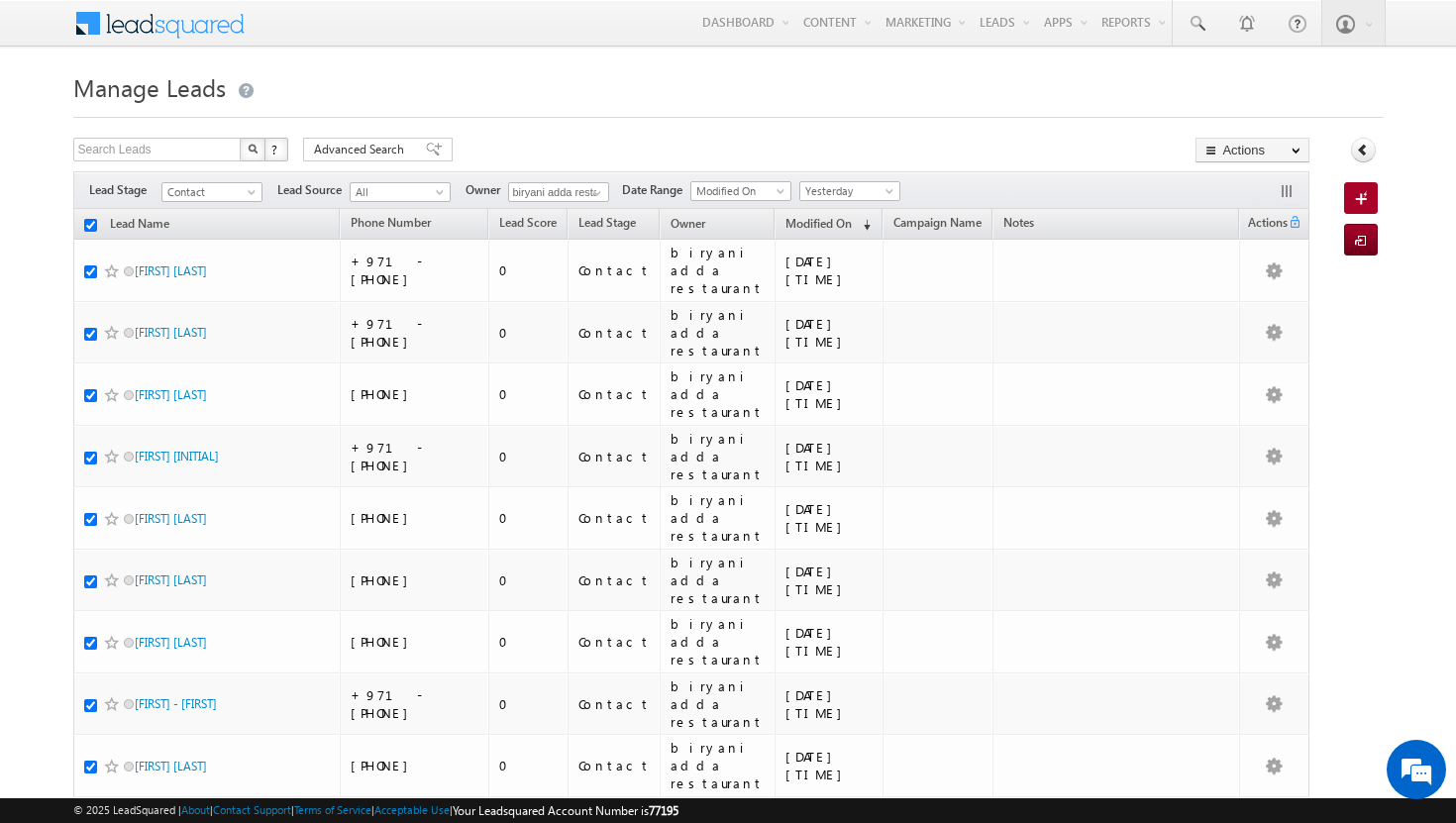 checkbox on "true" 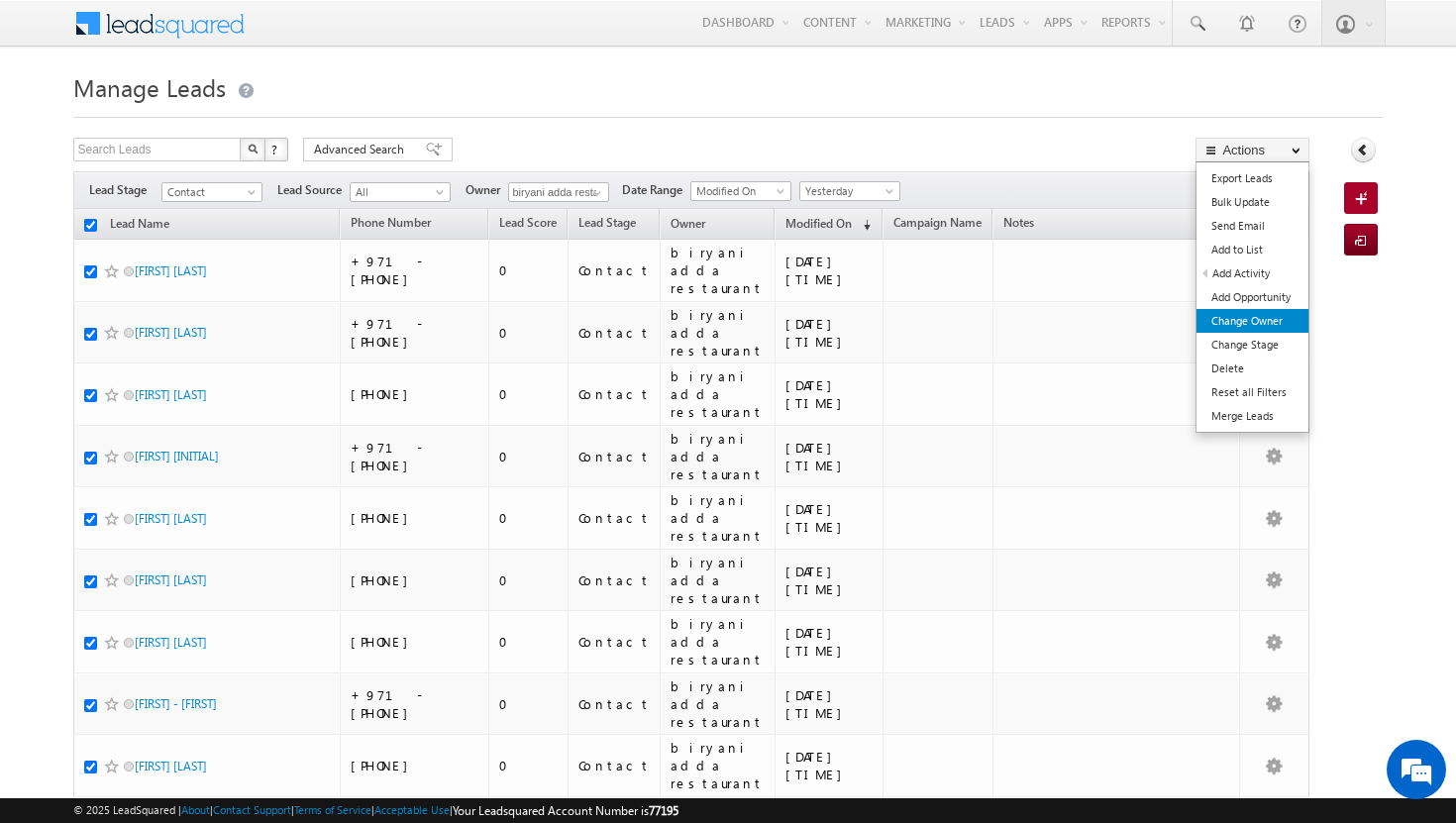 click on "Change Owner" at bounding box center [1252, 321] 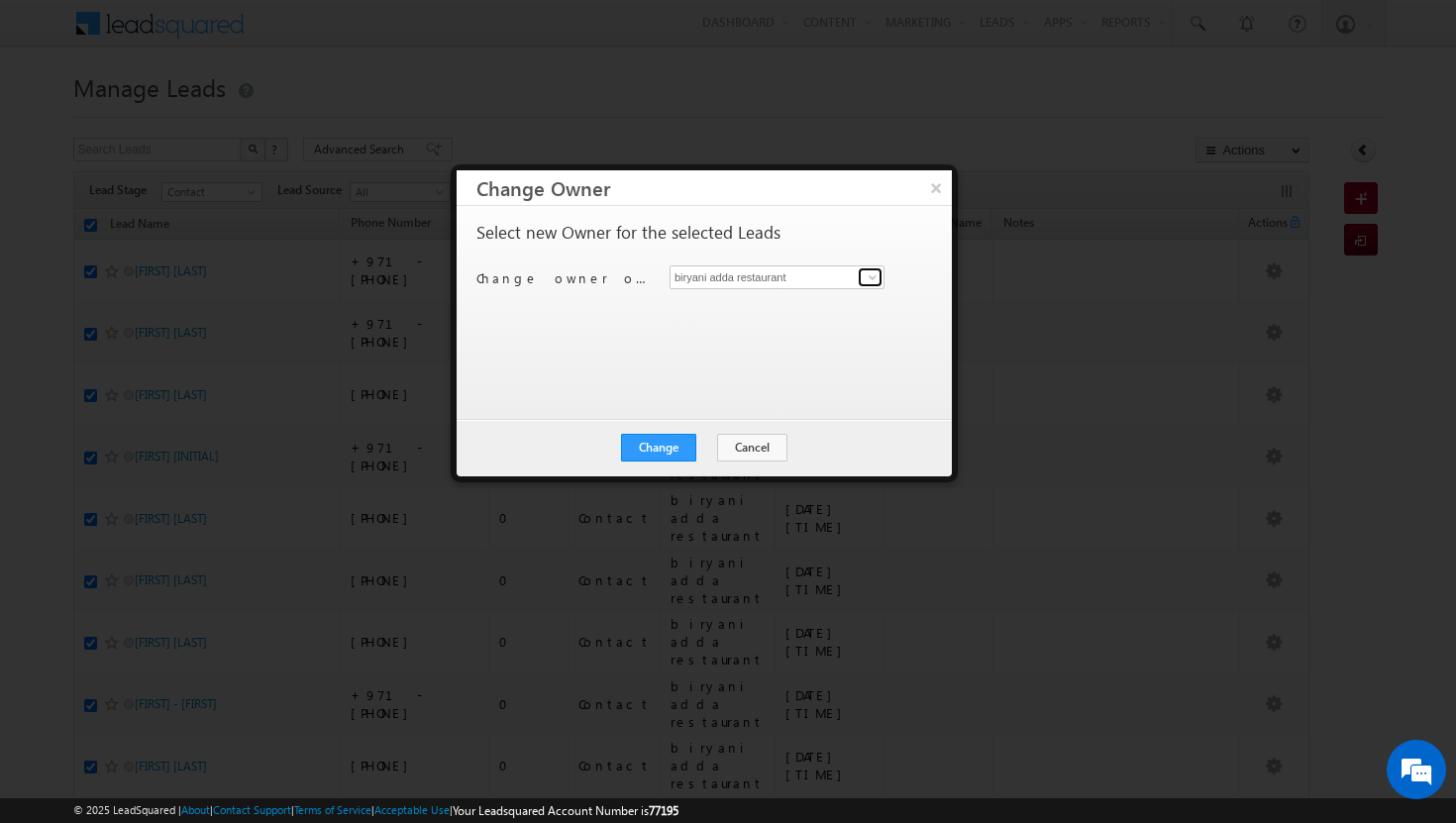 click at bounding box center (873, 277) 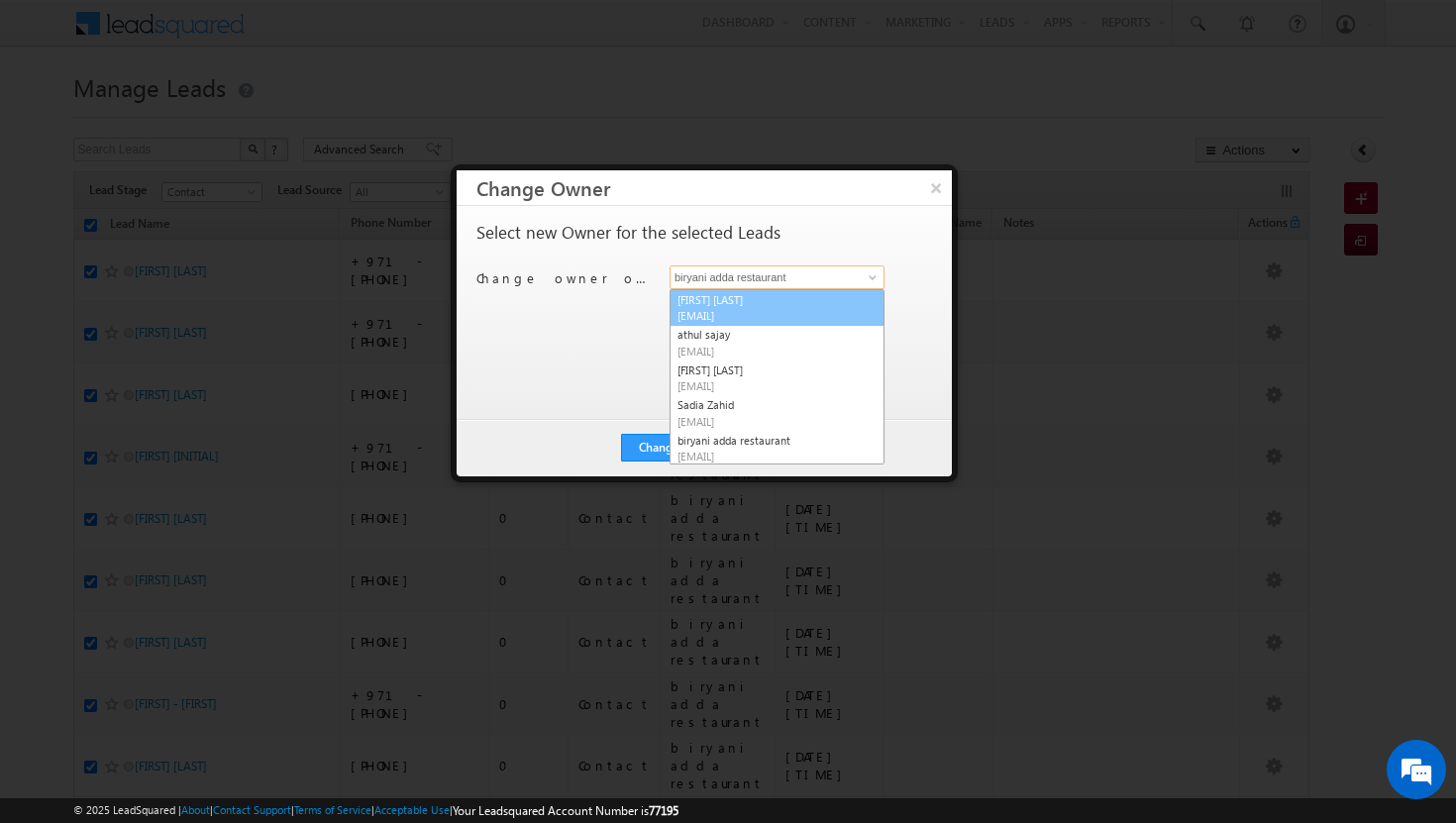 click on "[EMAIL]" at bounding box center [767, 315] 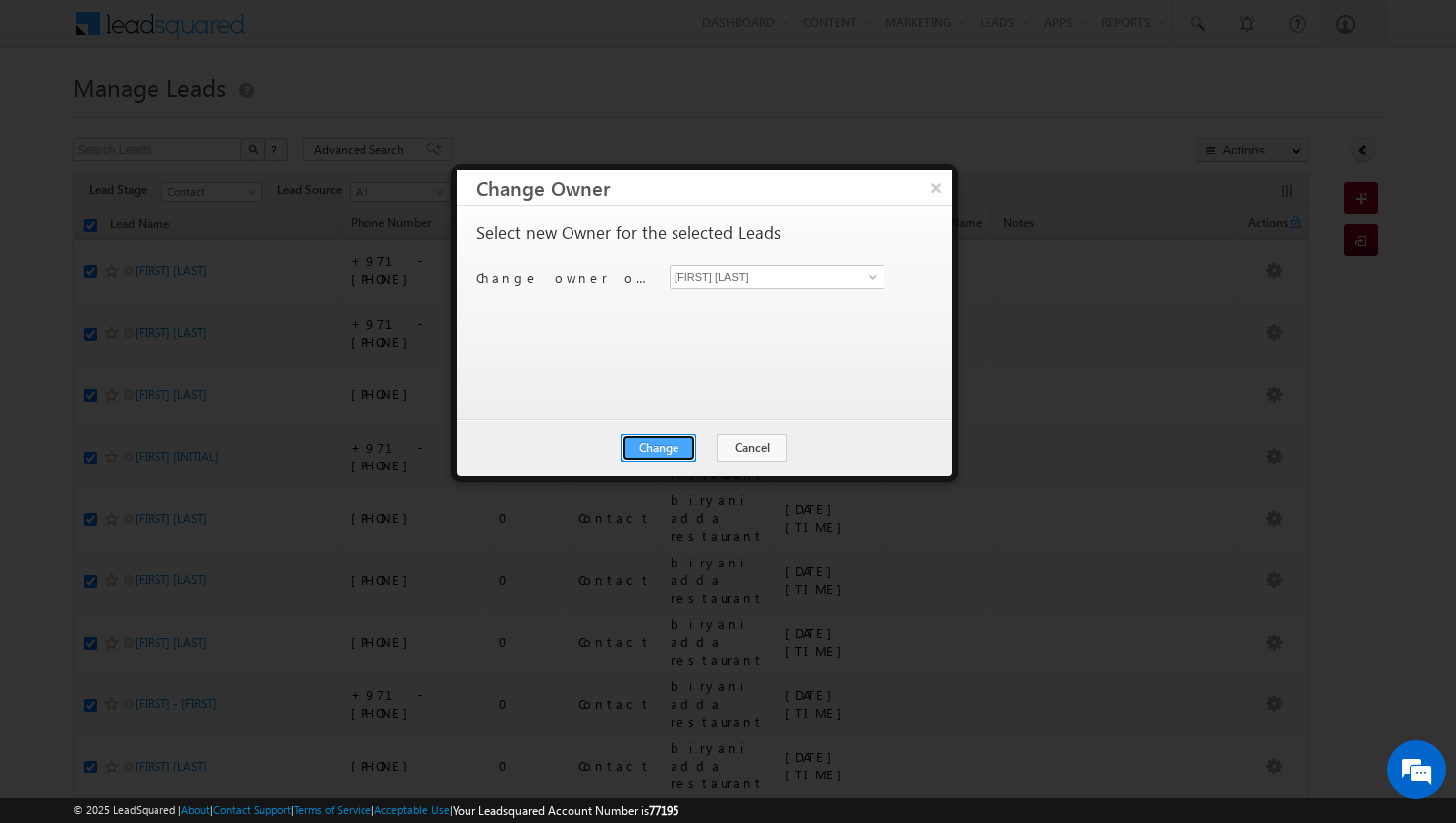 click on "Change" at bounding box center (659, 448) 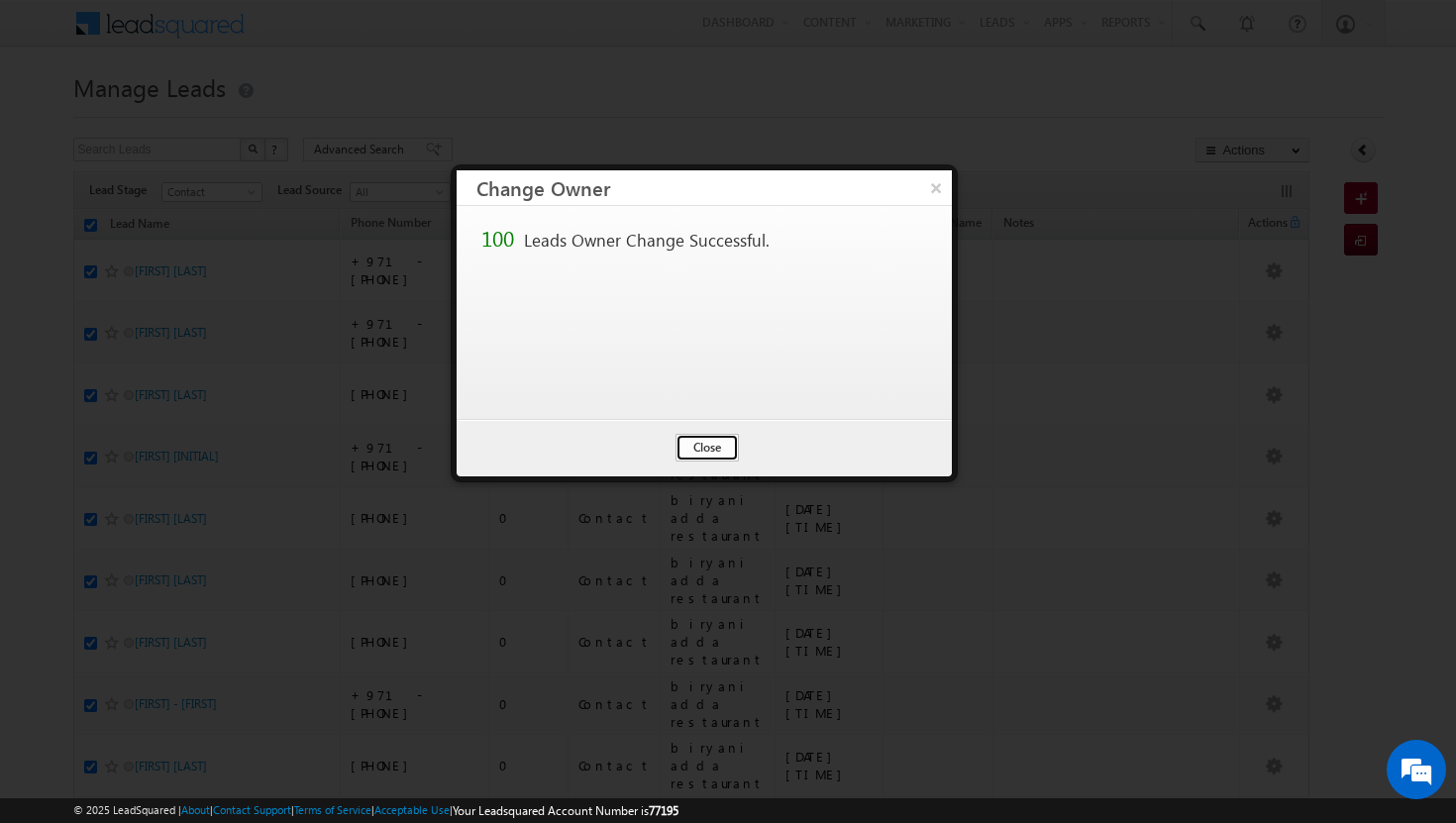 click on "Close" at bounding box center (707, 448) 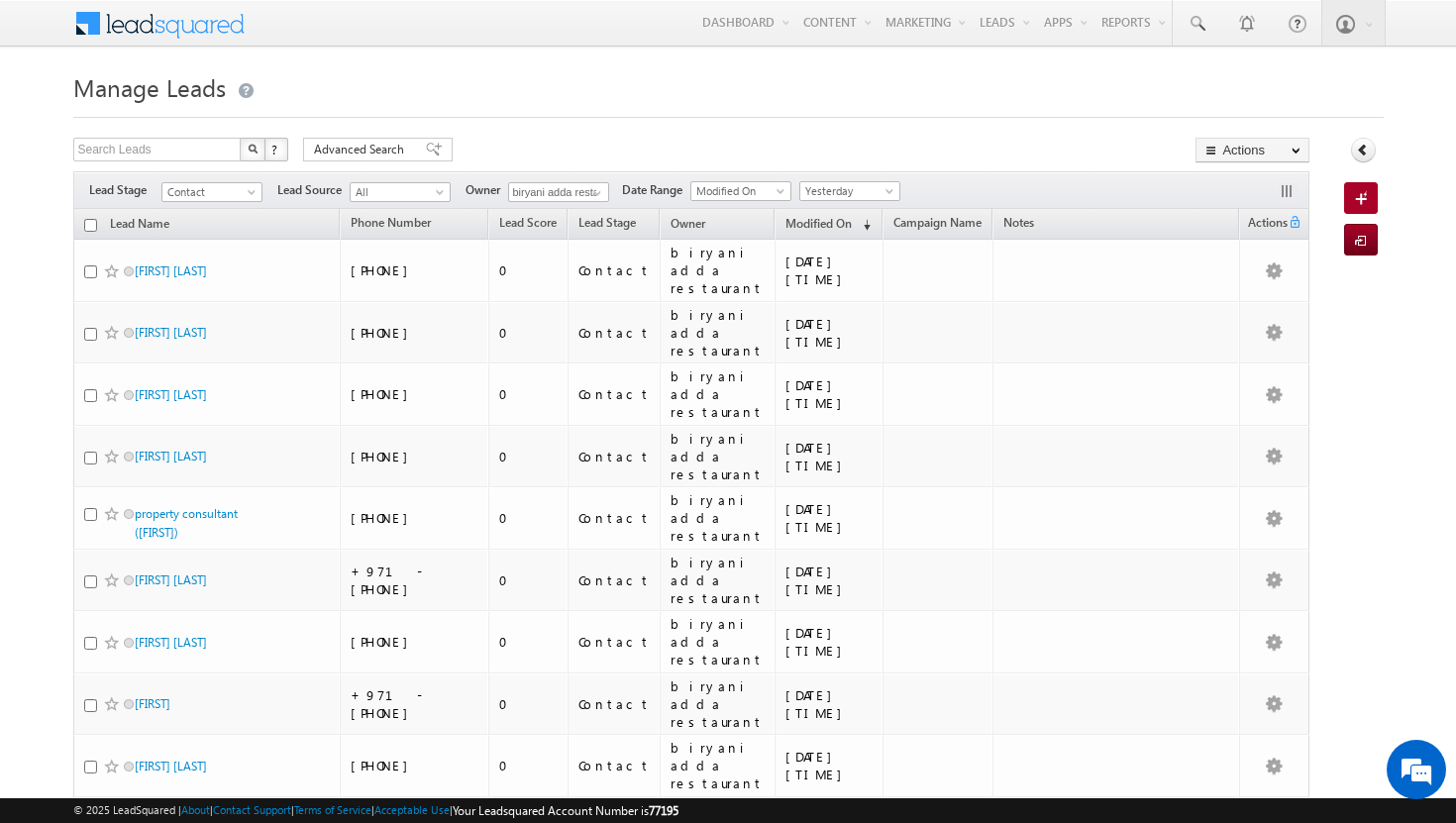 click at bounding box center [90, 225] 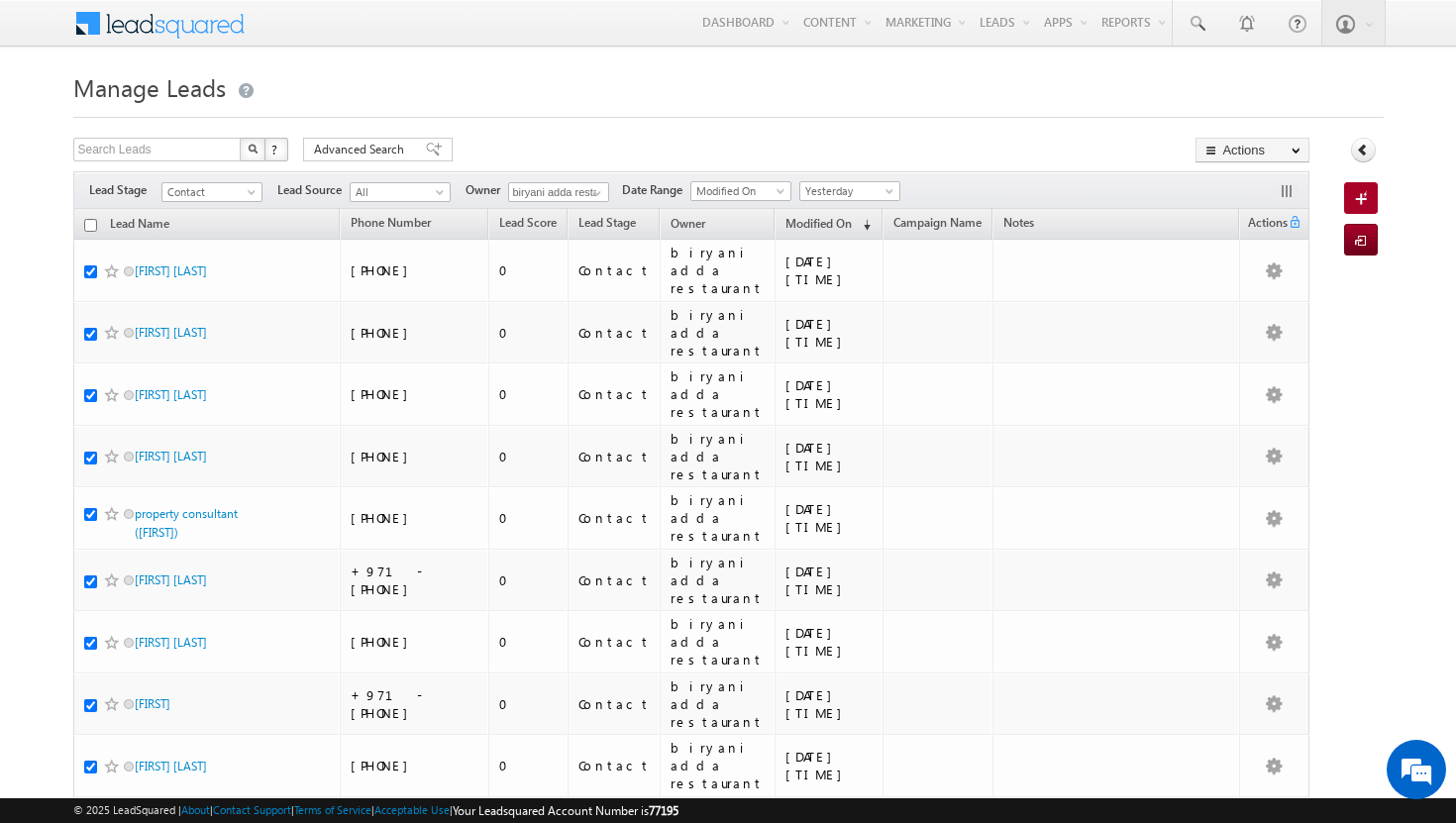 checkbox on "true" 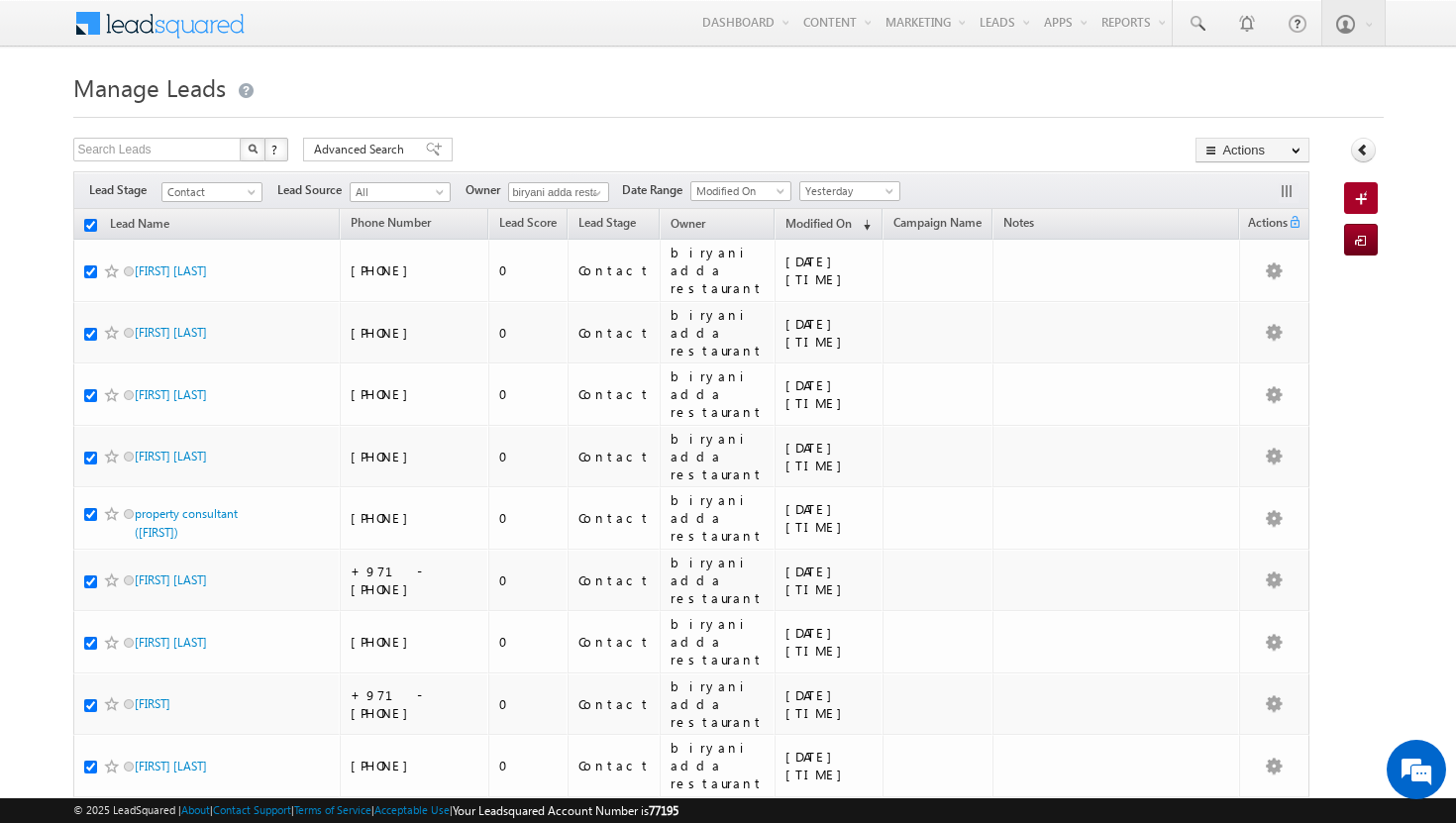 checkbox on "true" 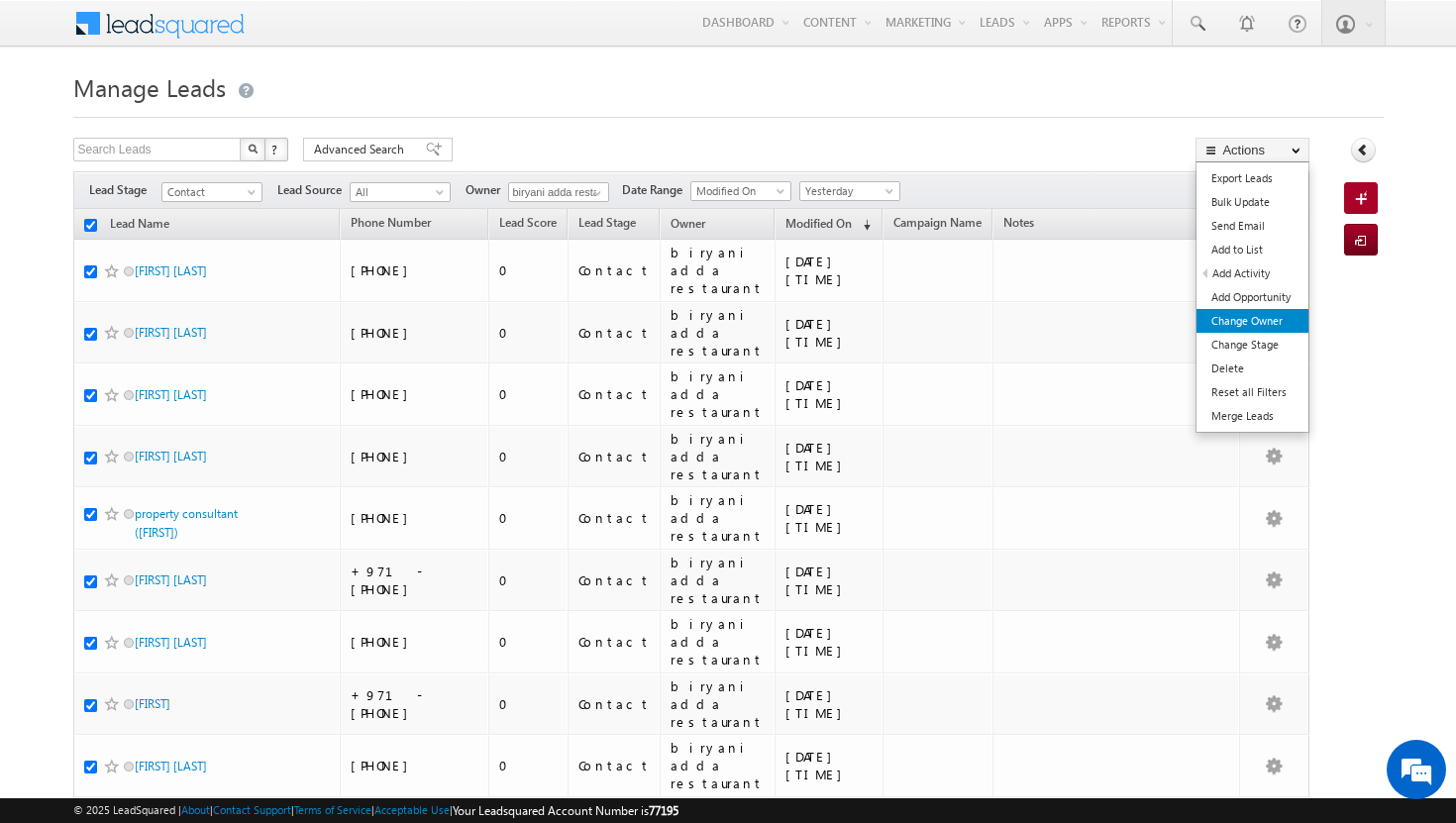 click on "Change Owner" at bounding box center [1252, 321] 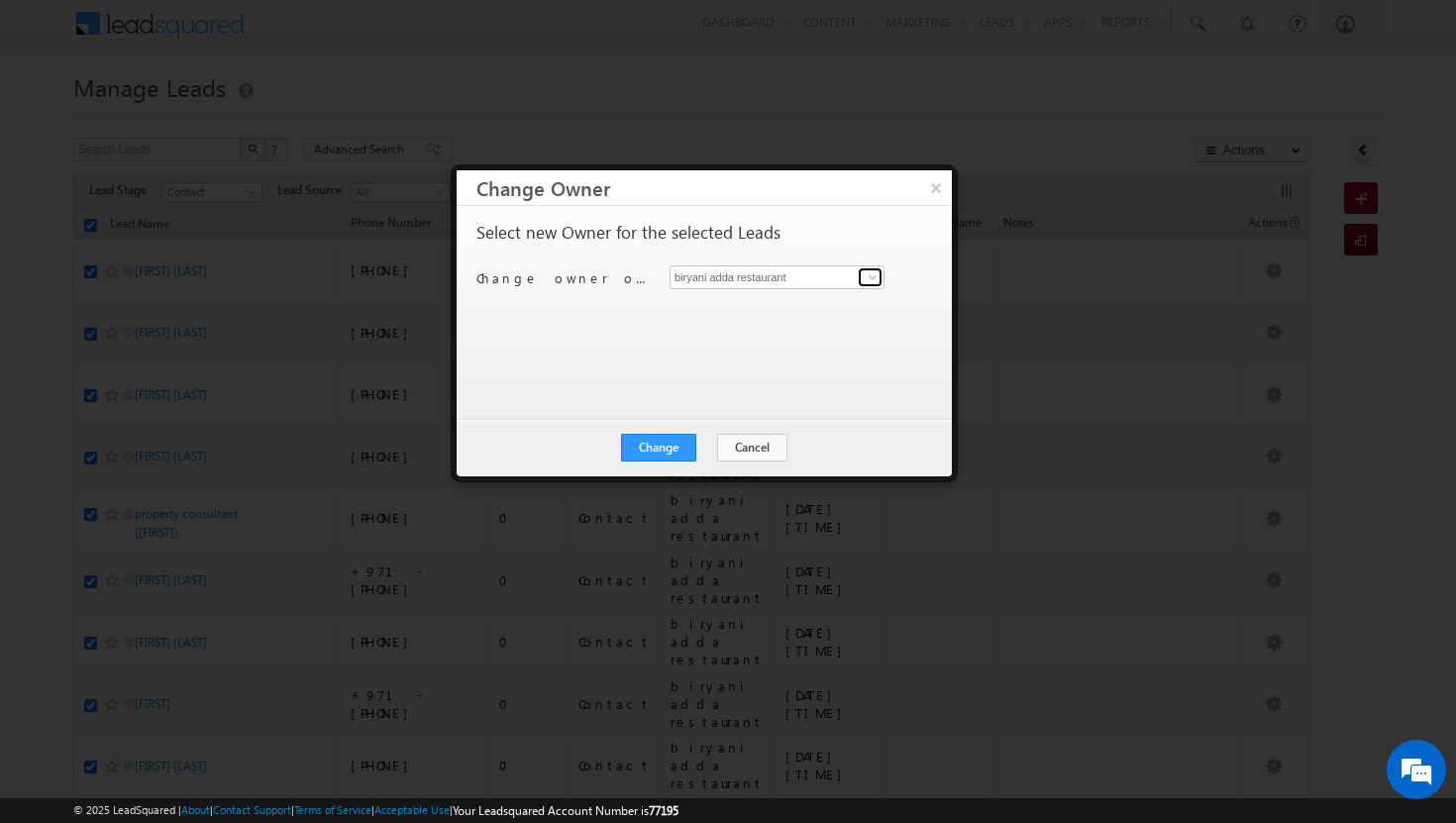 click at bounding box center [873, 277] 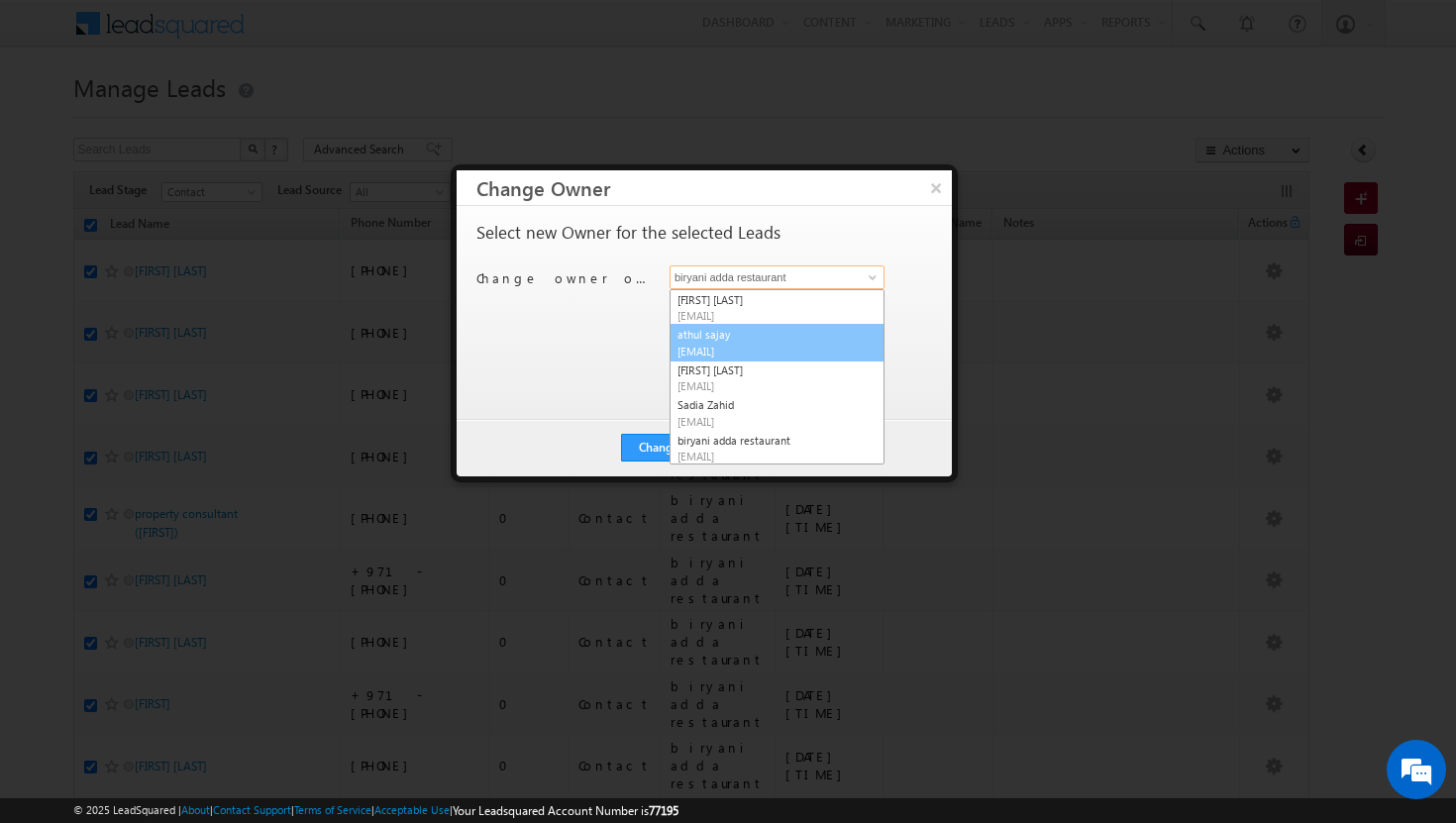click on "[FIRST] [LAST] [EMAIL]" at bounding box center (777, 343) 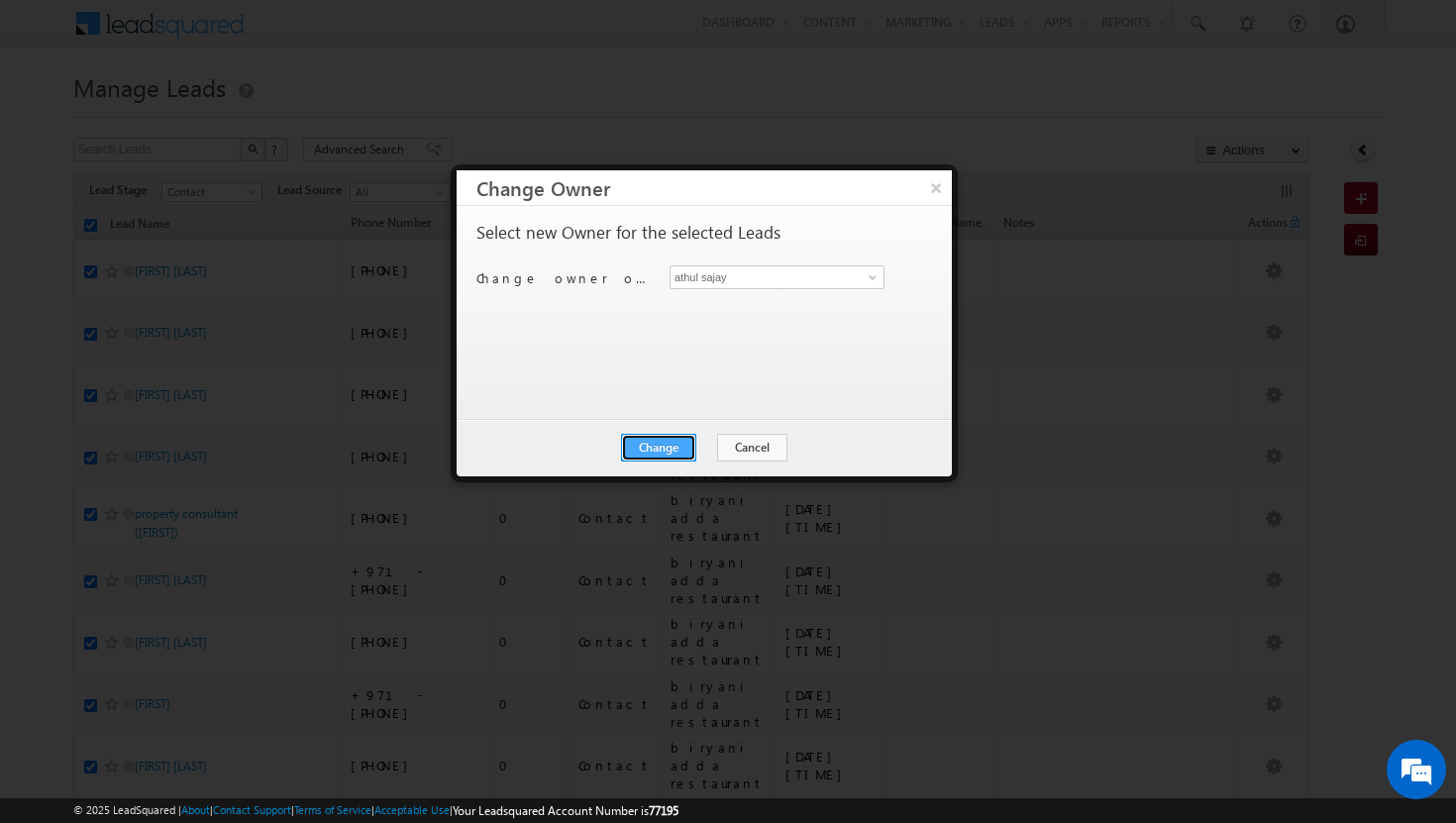 click on "Change" at bounding box center (659, 448) 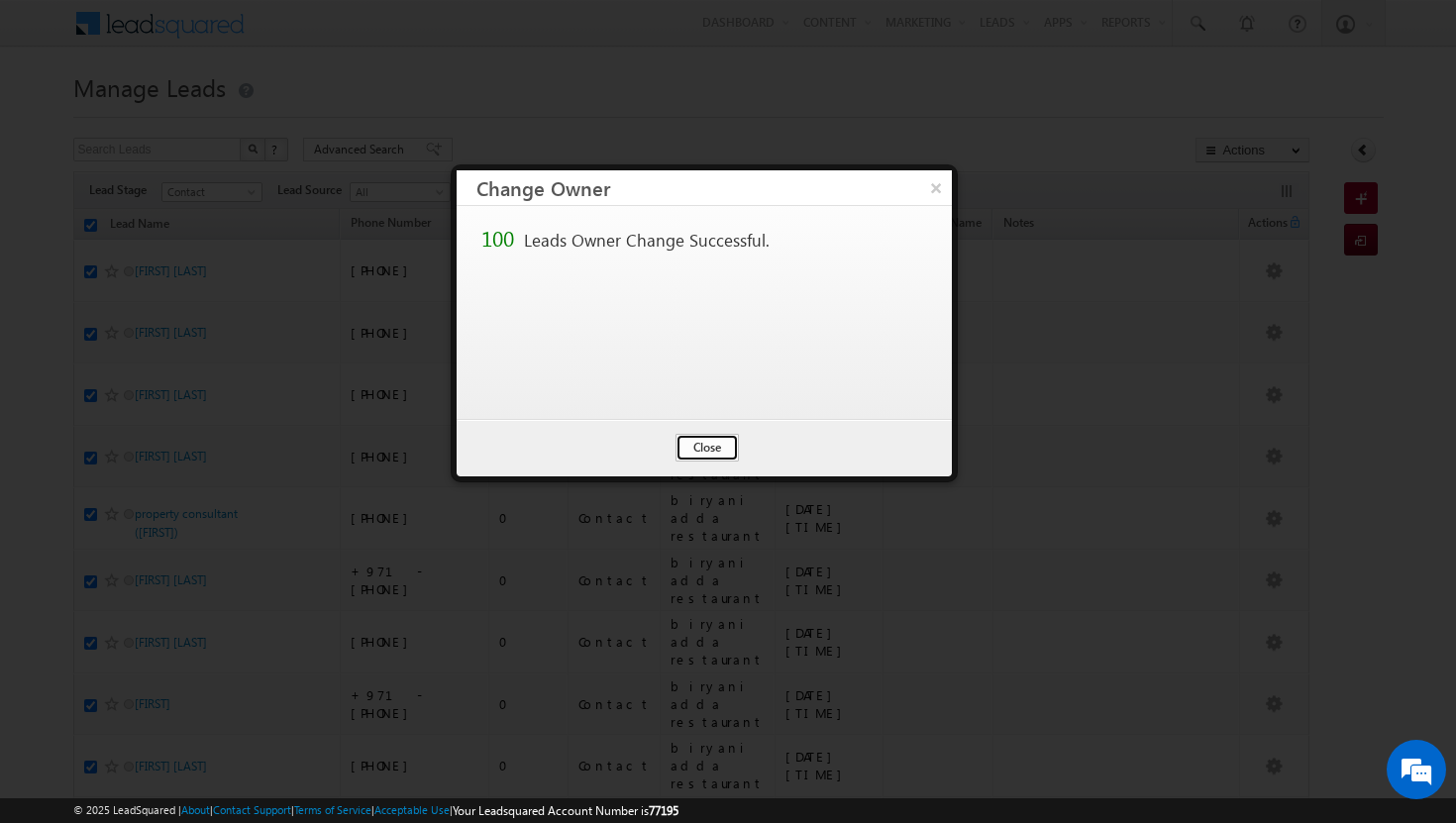 click on "Close" at bounding box center (707, 448) 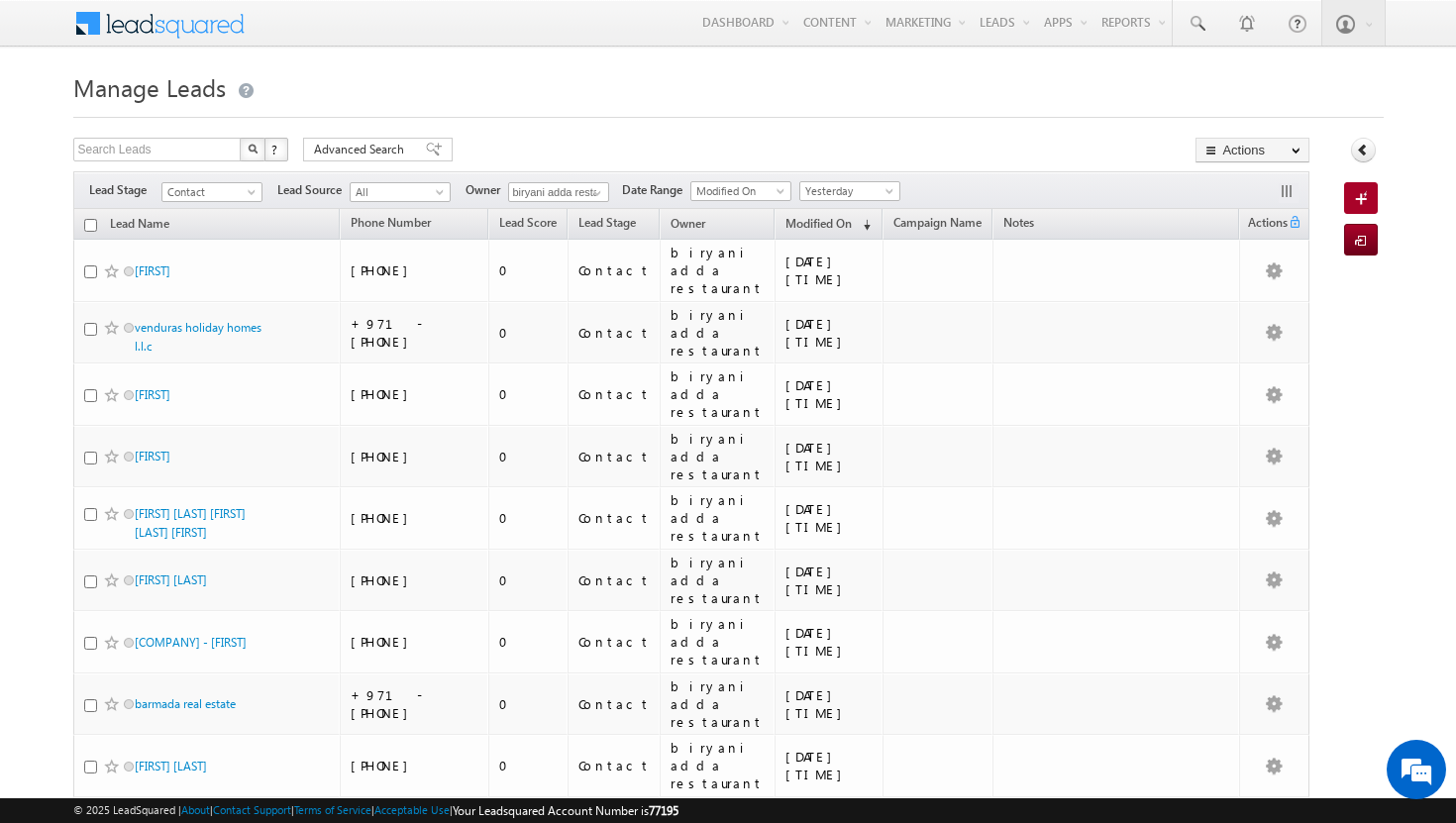 click at bounding box center [90, 225] 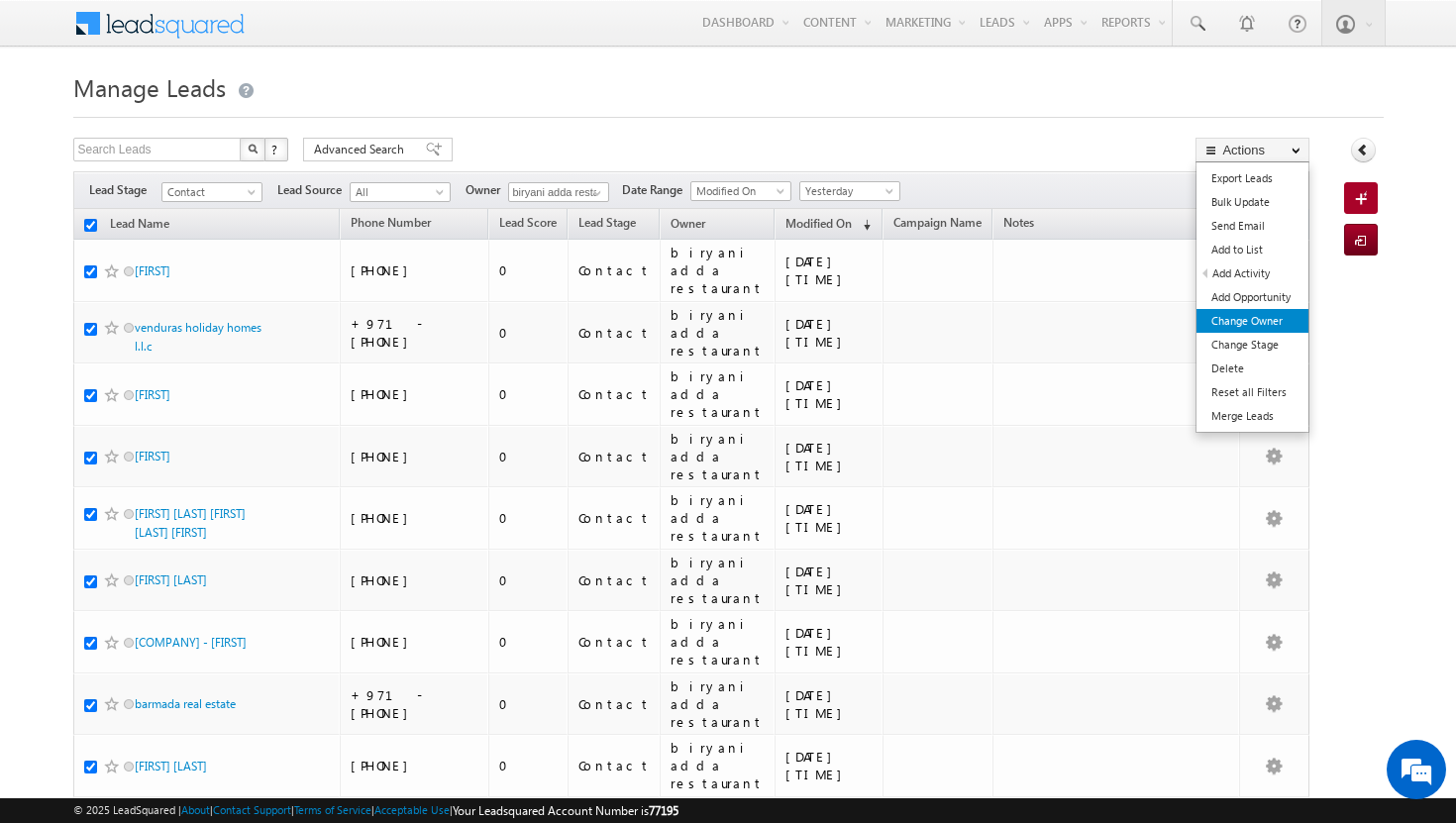 click on "Change Owner" at bounding box center [1252, 321] 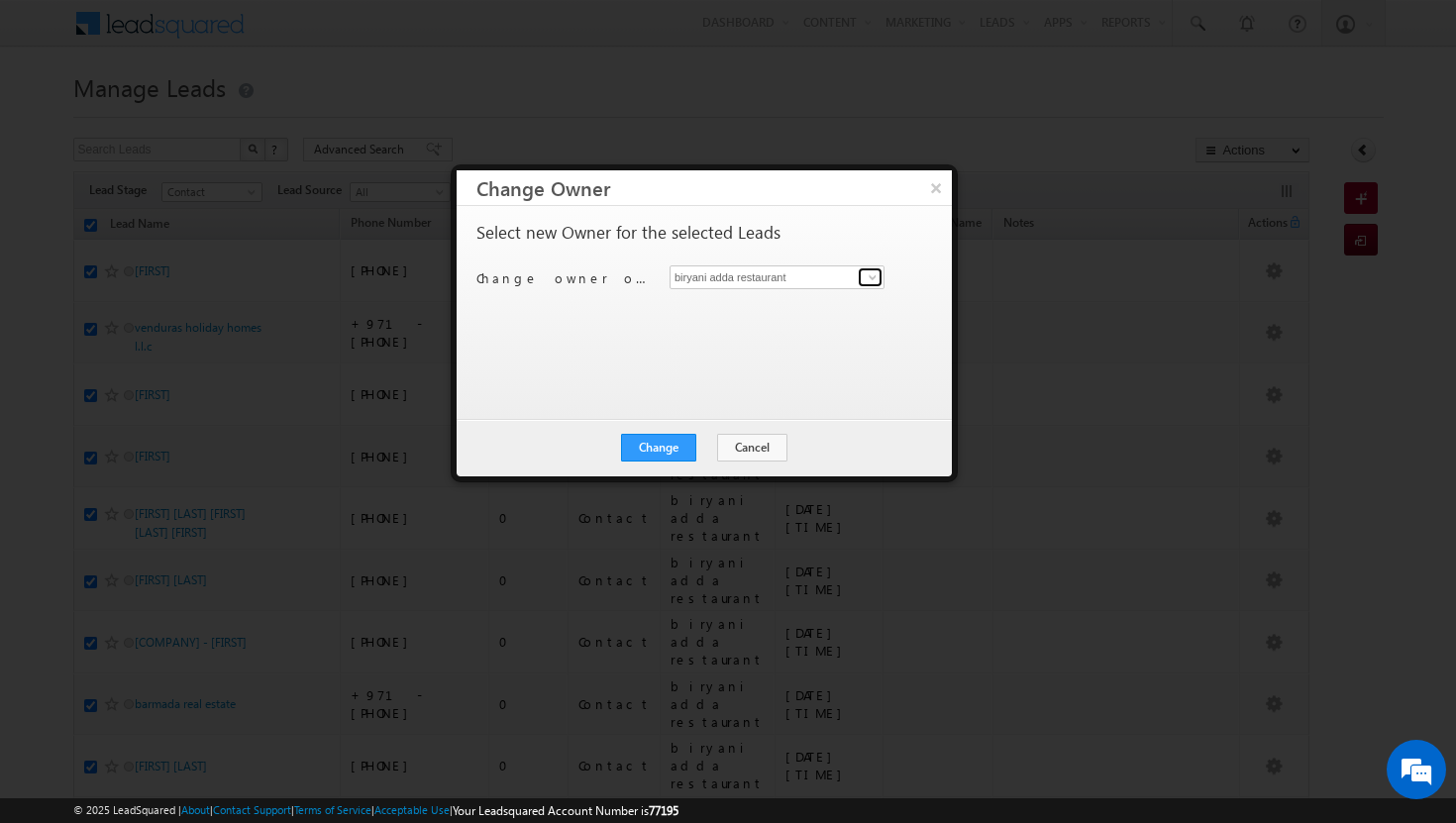 click at bounding box center (873, 277) 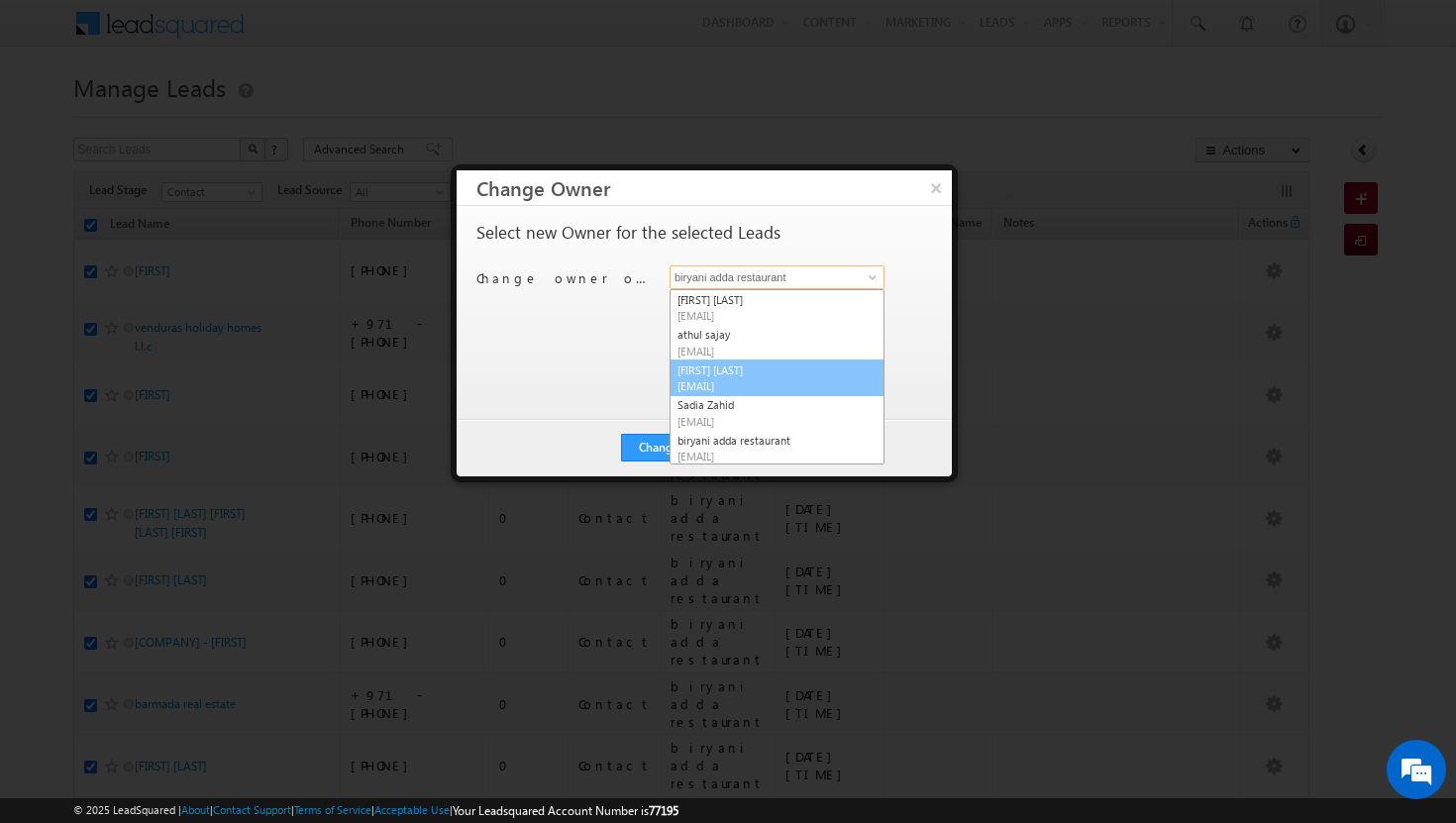 click on "[EMAIL]" at bounding box center [767, 385] 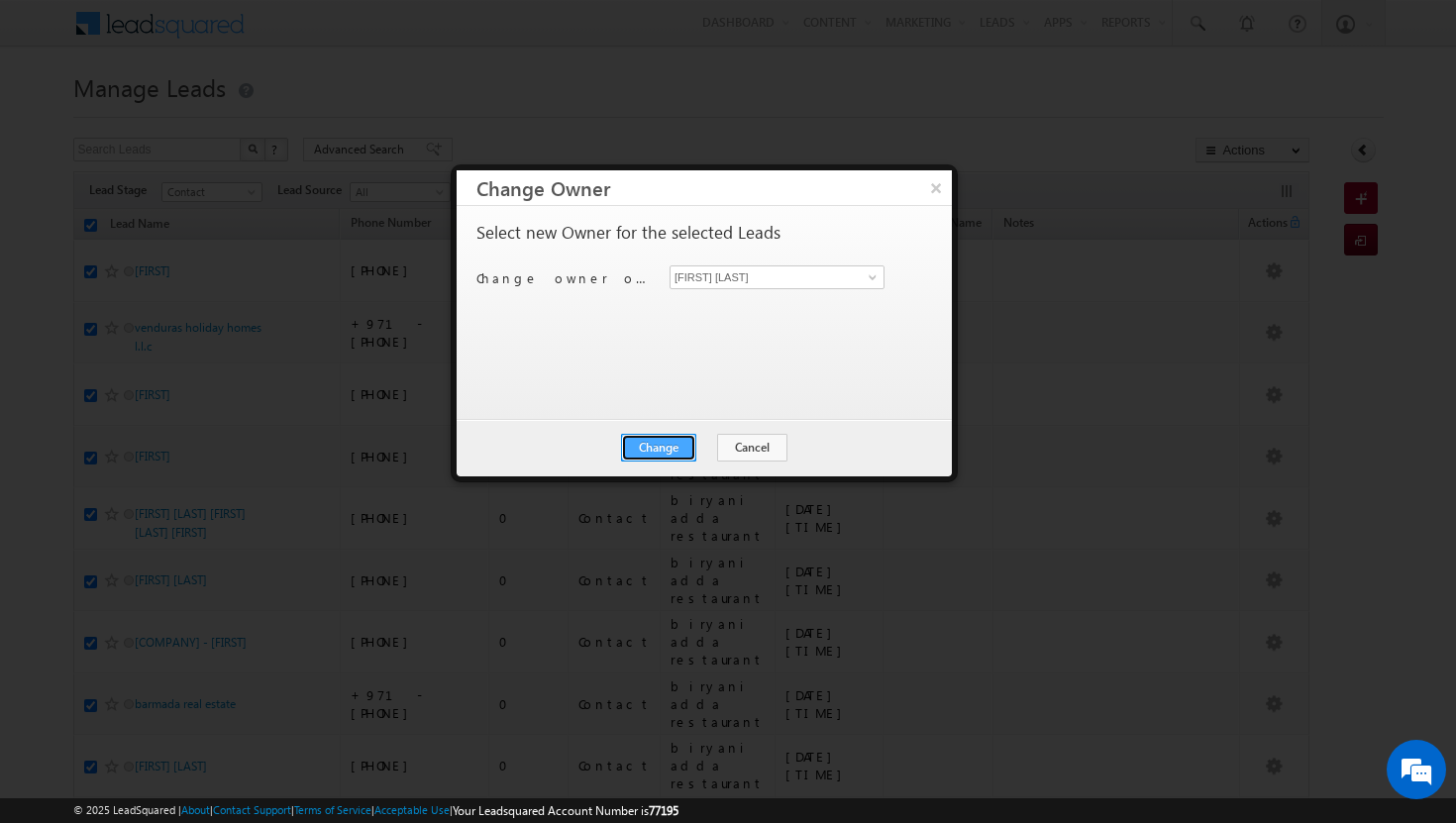 click on "Change" at bounding box center (659, 448) 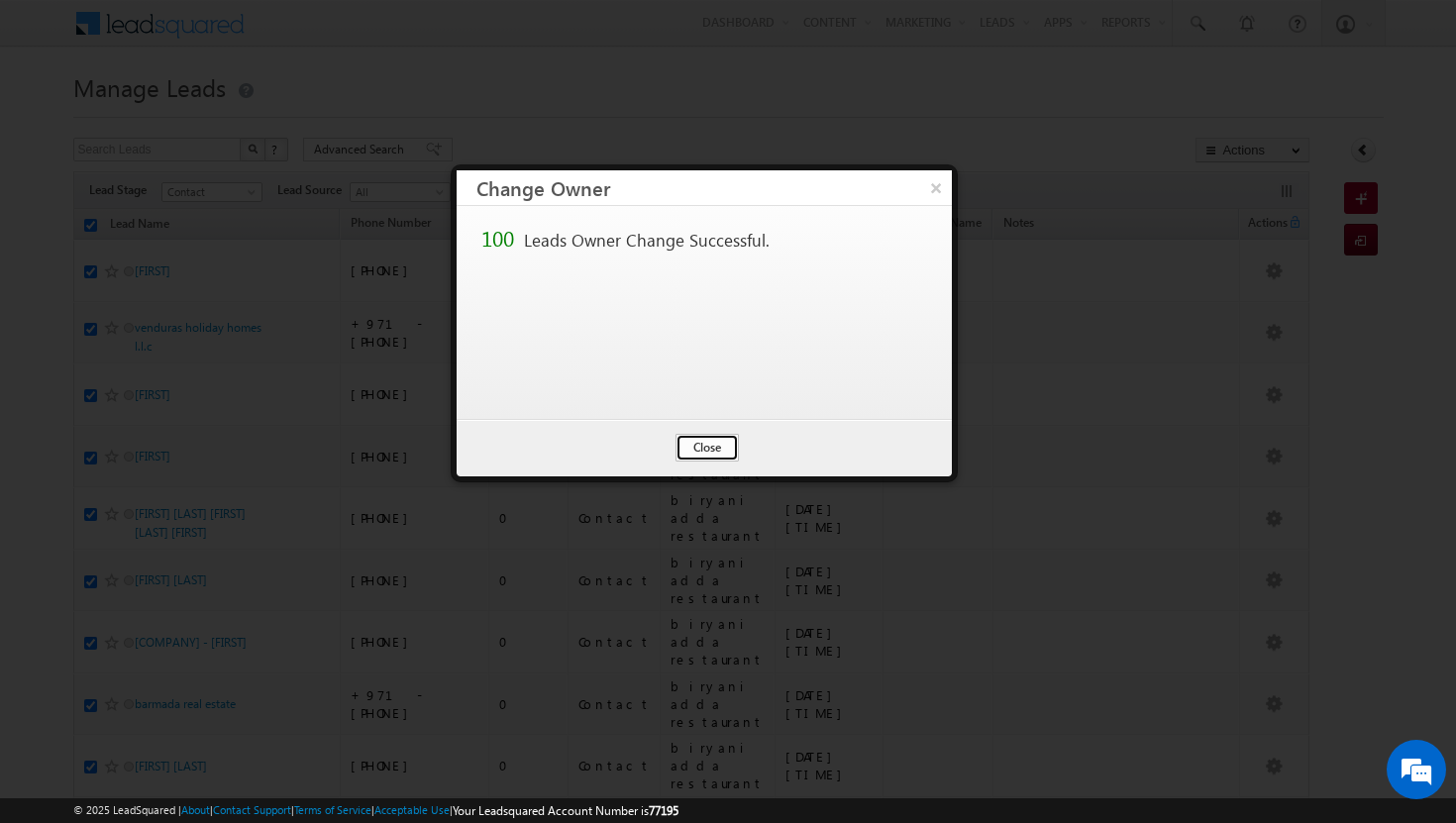 click on "Close" at bounding box center (707, 448) 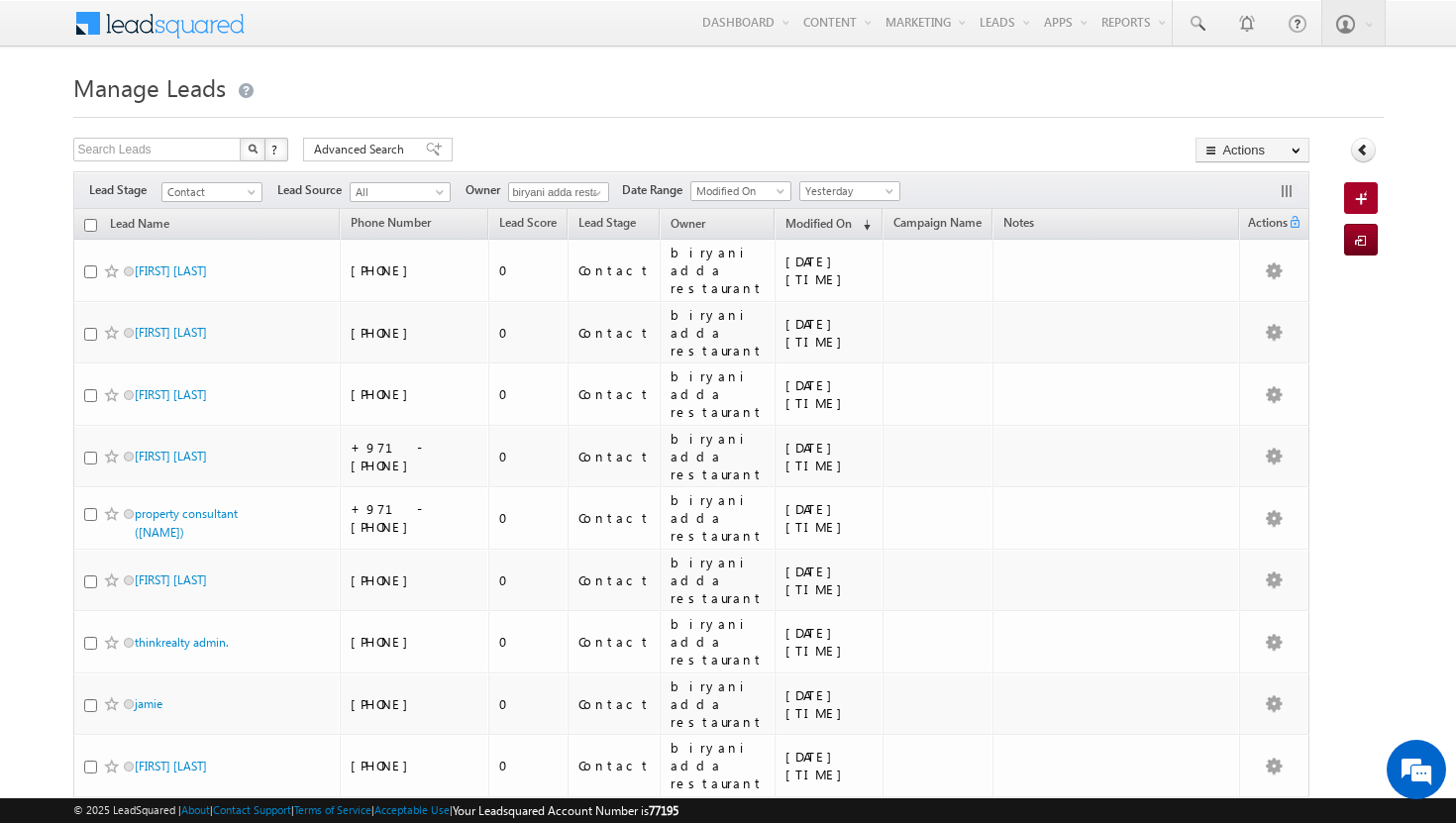 click at bounding box center [90, 225] 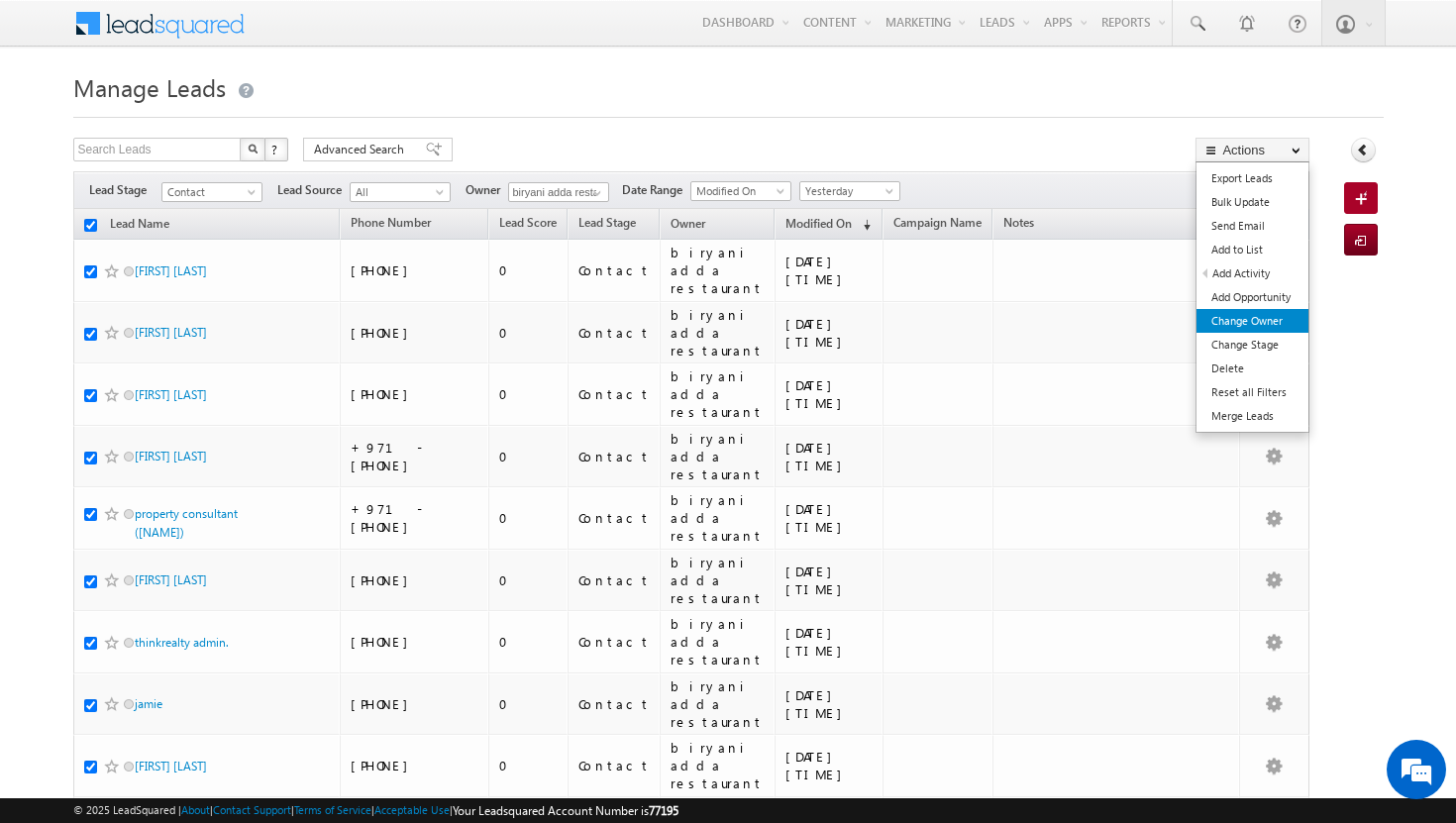 click on "Change Owner" at bounding box center (1252, 321) 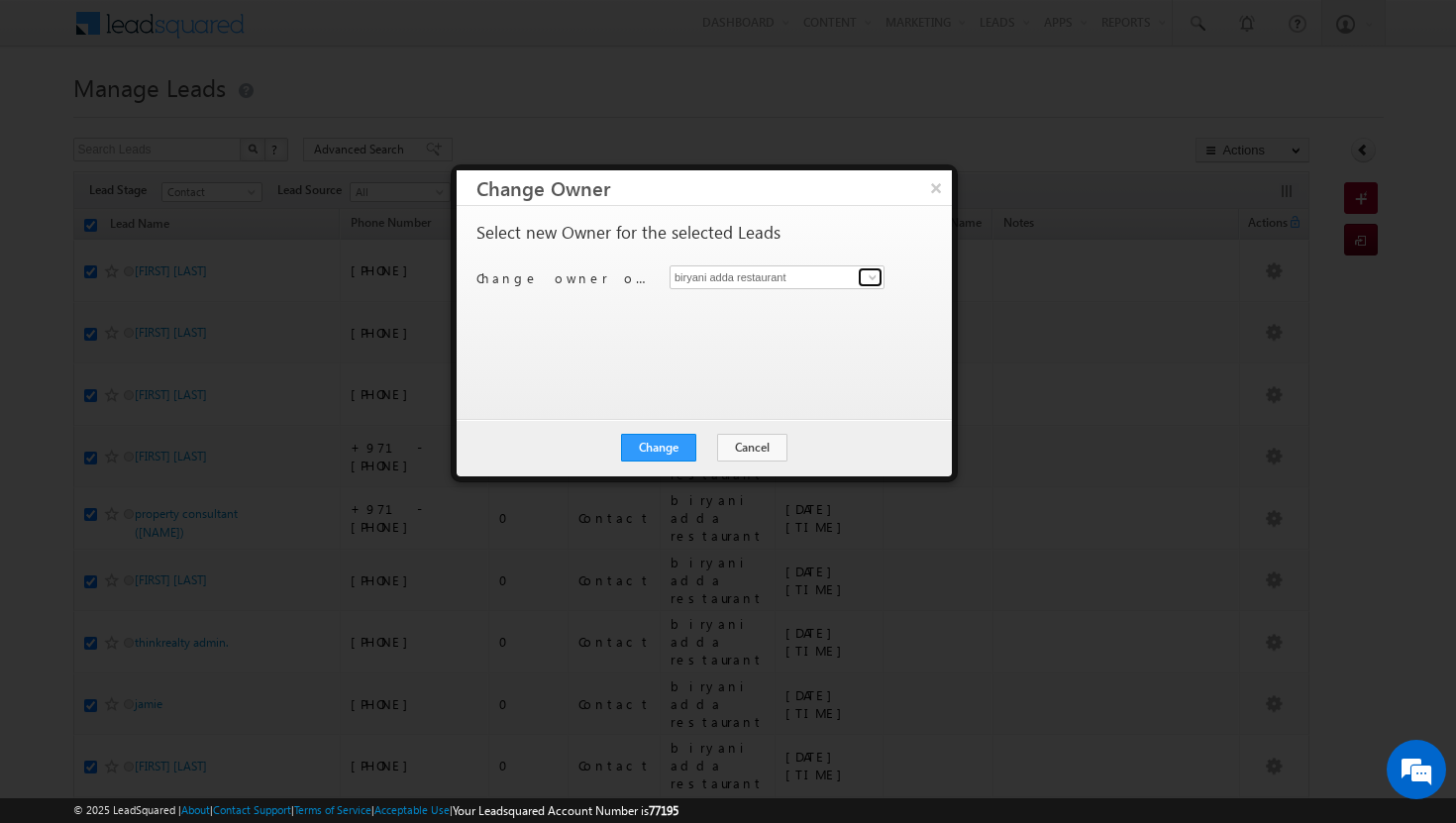click at bounding box center (873, 277) 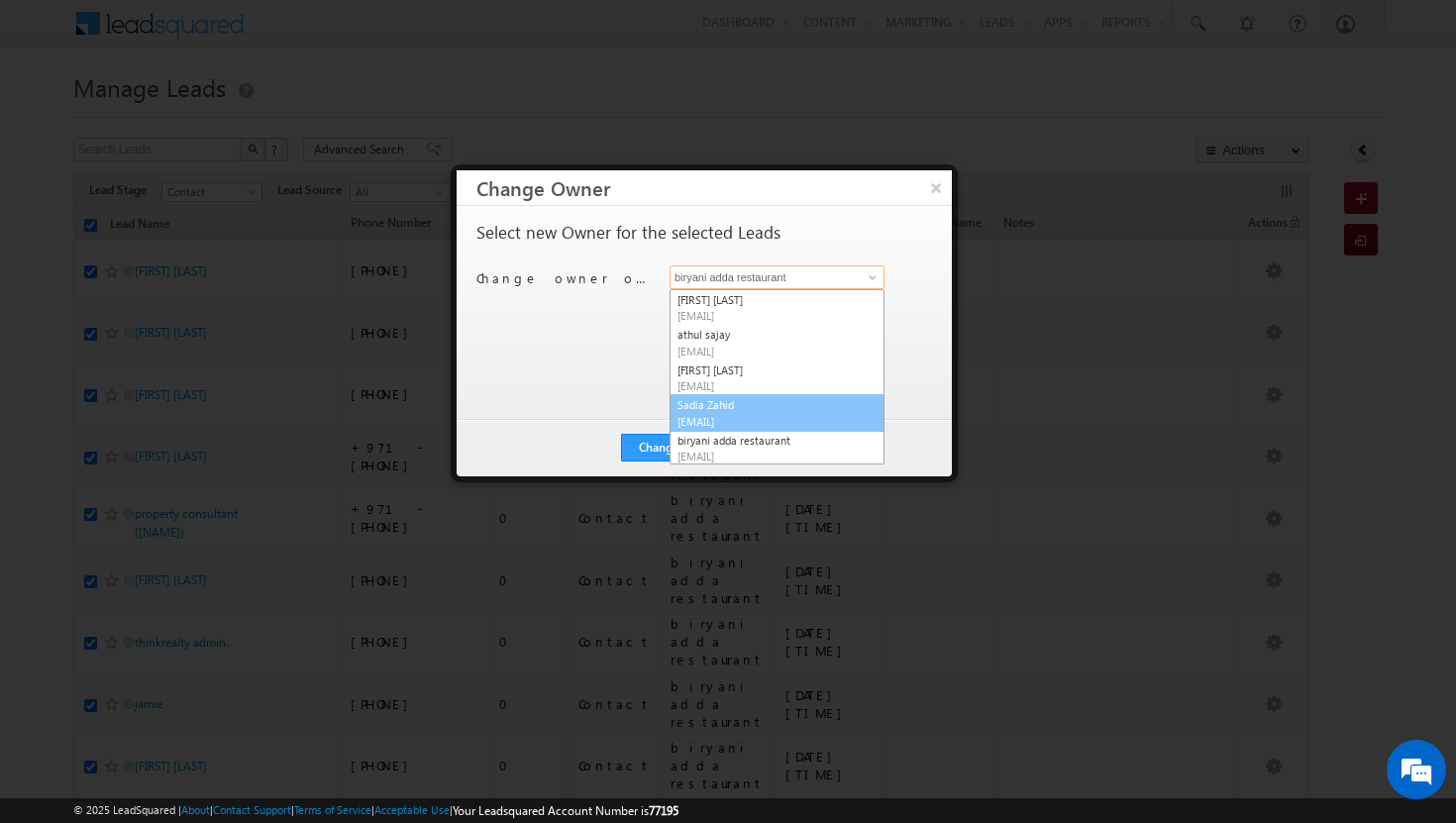 click on "[FIRST] [LAST] [EMAIL]" at bounding box center [777, 413] 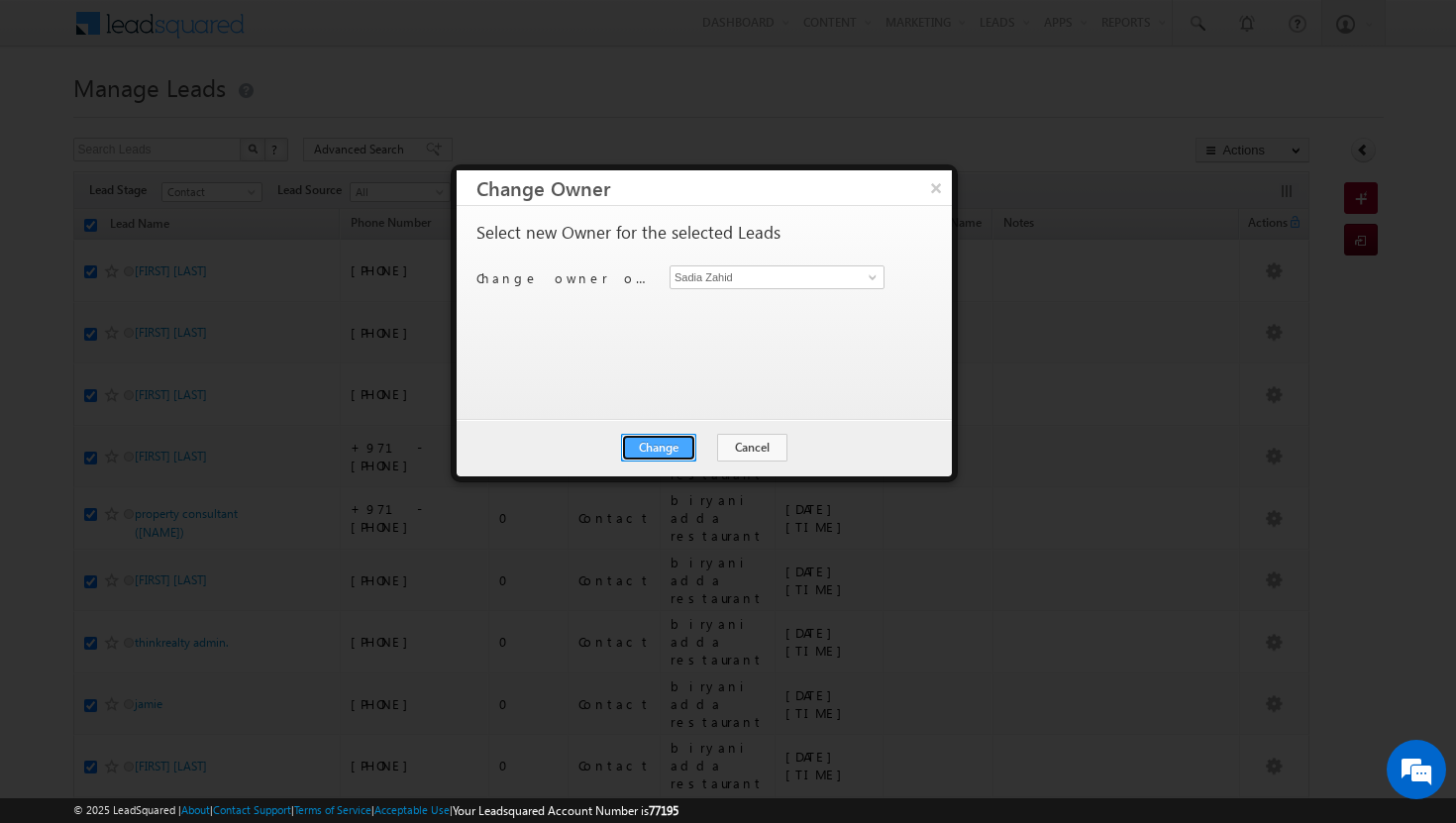 click on "Change" at bounding box center [659, 448] 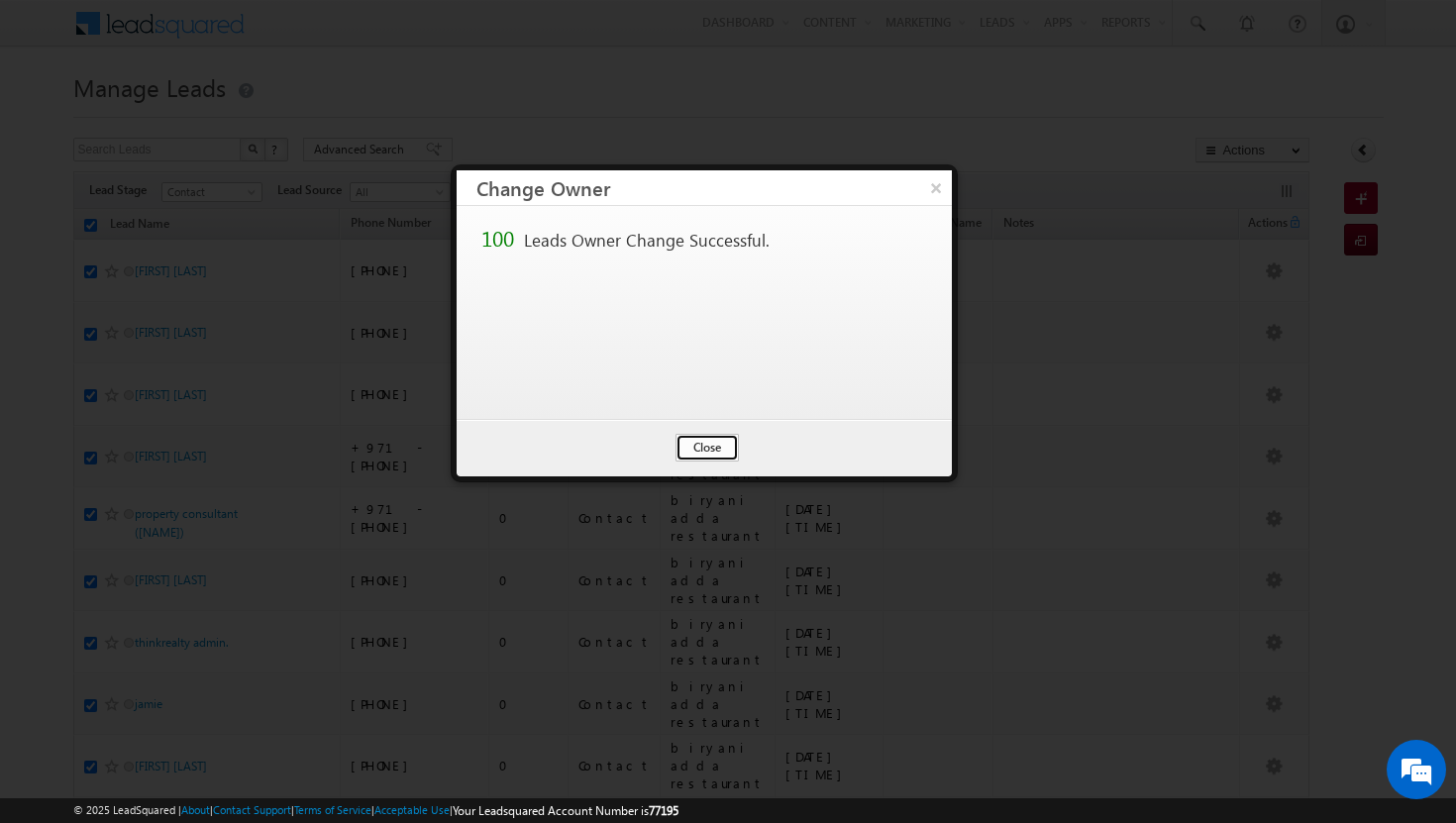 click on "Close" at bounding box center (707, 448) 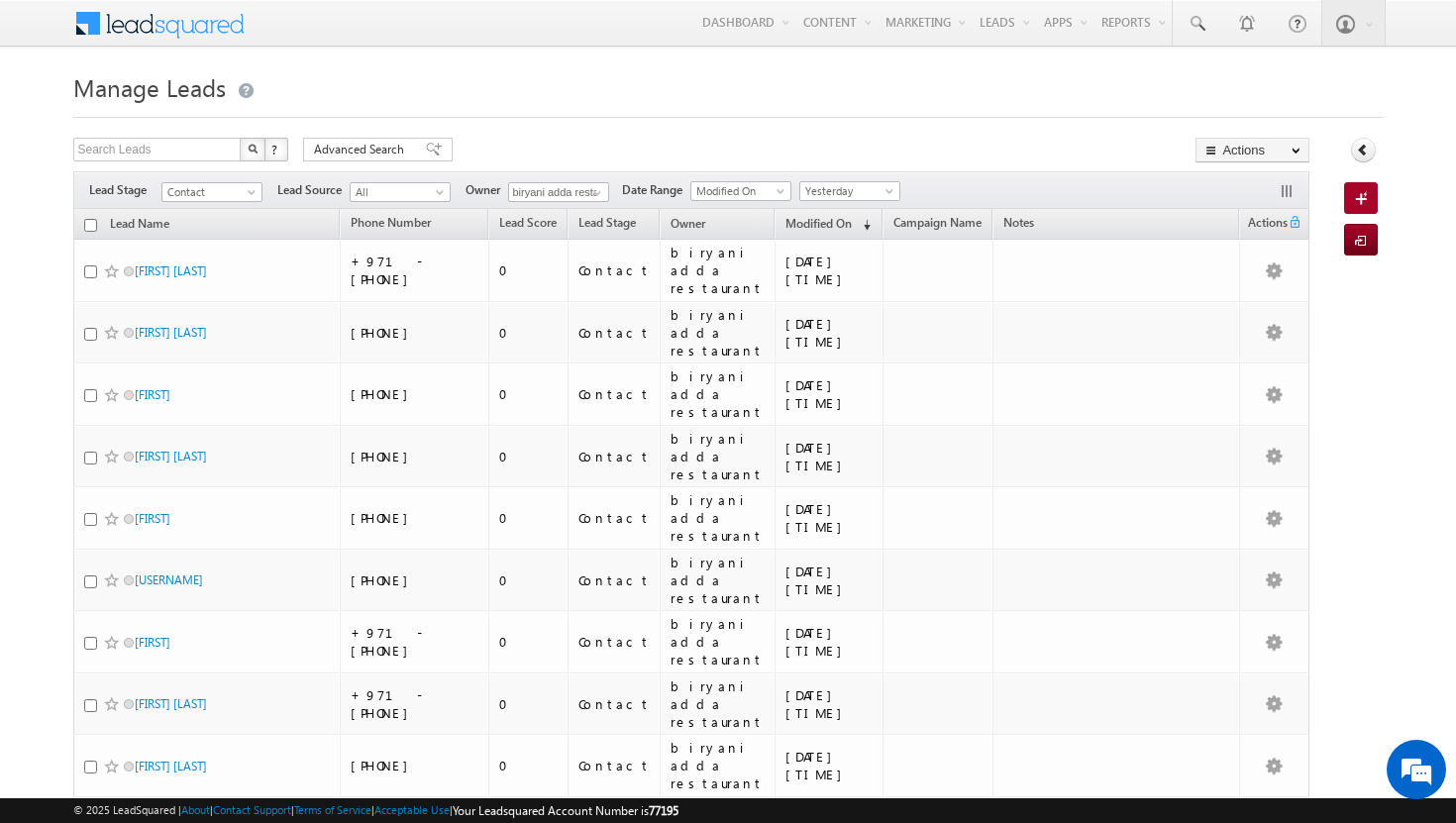 click at bounding box center (90, 225) 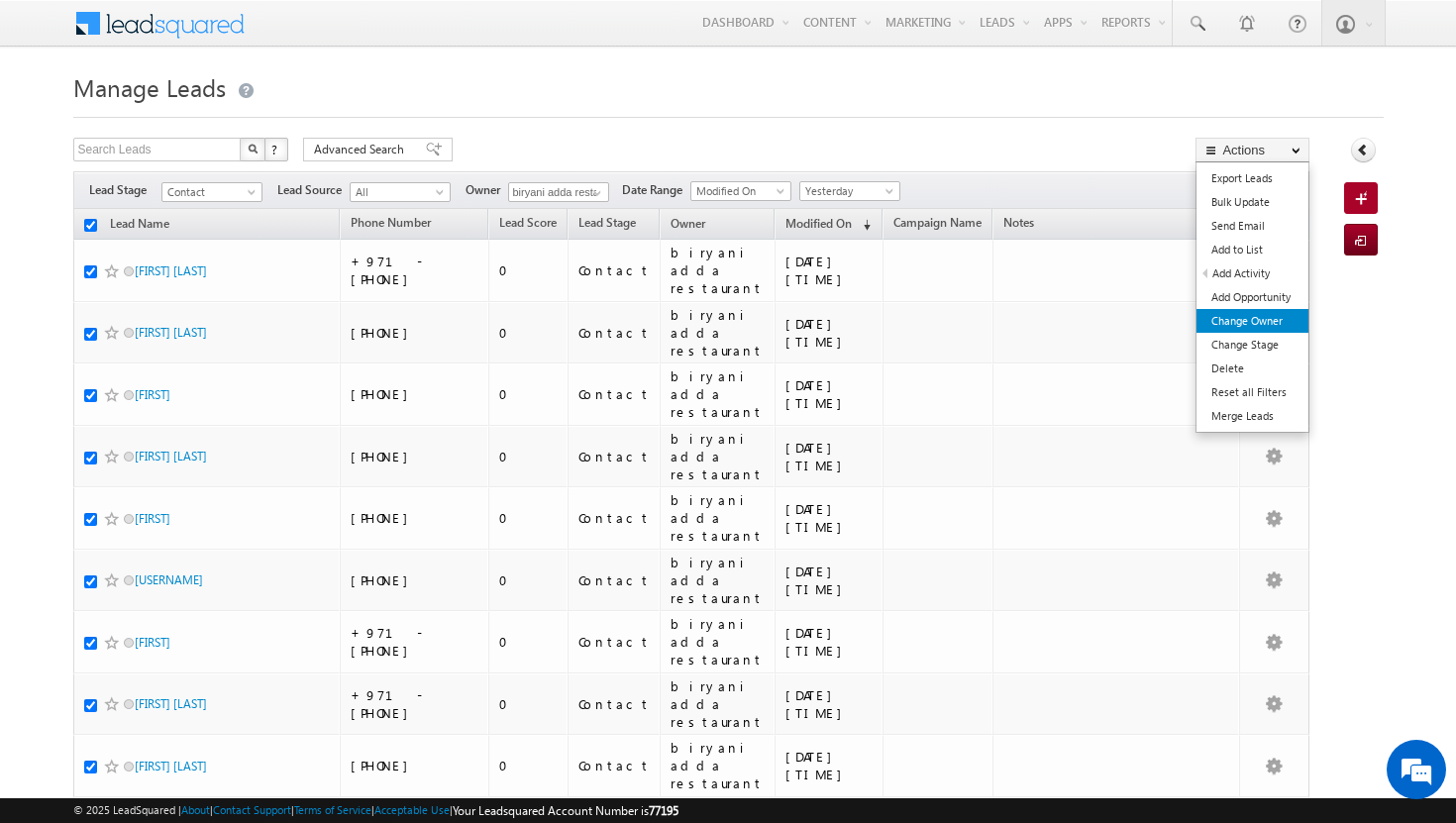 click on "Change Owner" at bounding box center (1252, 321) 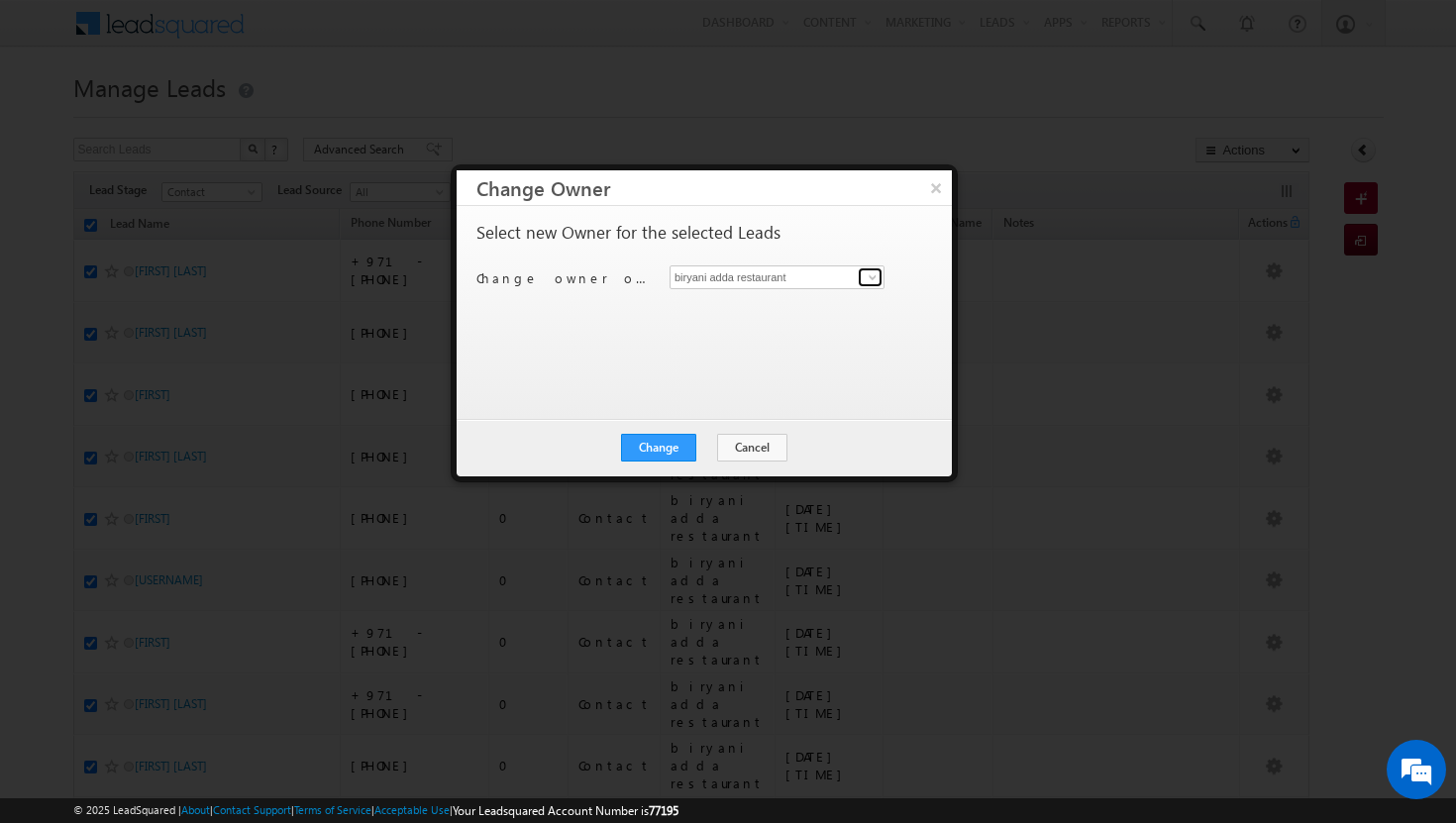 click at bounding box center (873, 277) 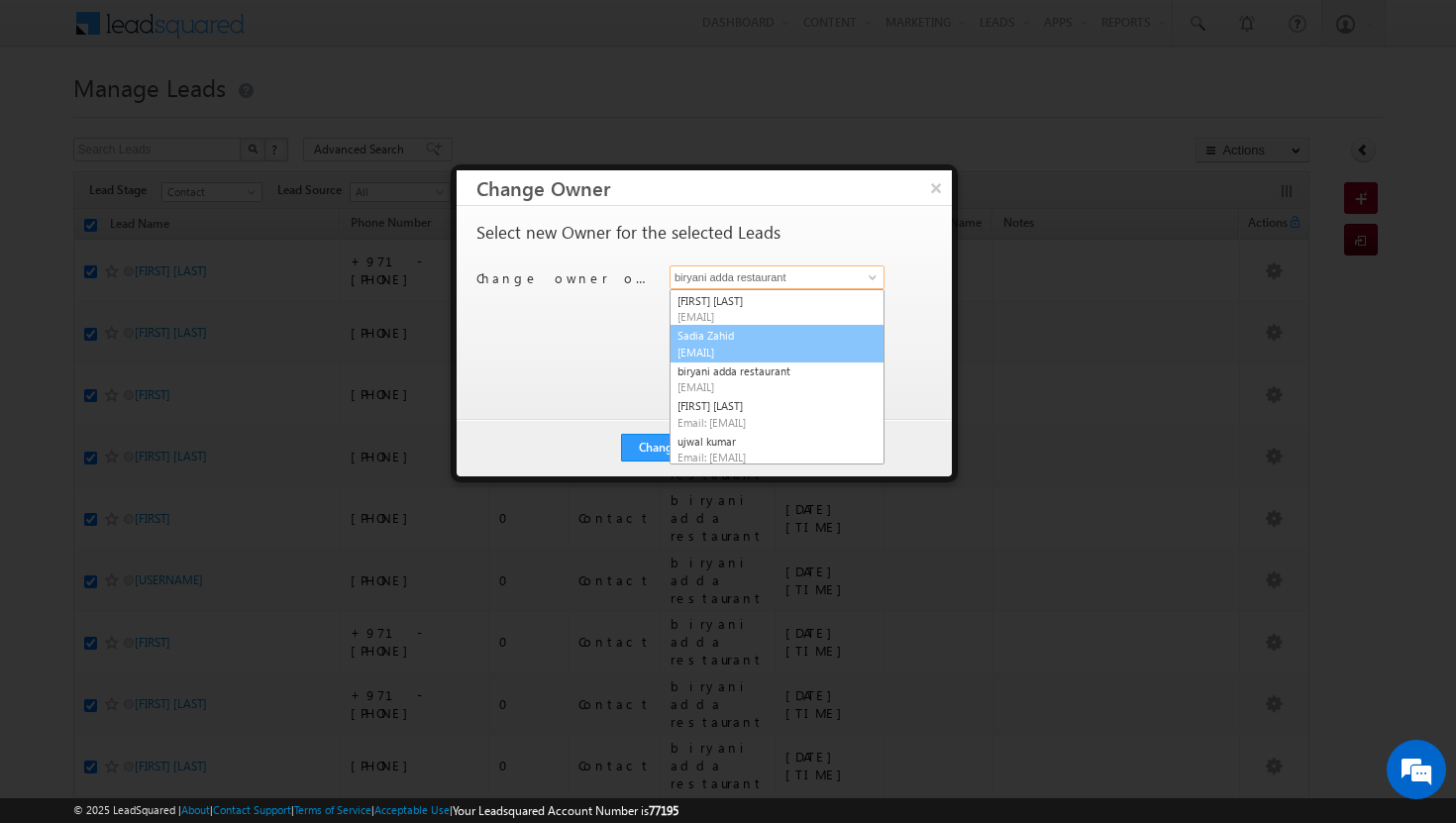 scroll, scrollTop: 72, scrollLeft: 0, axis: vertical 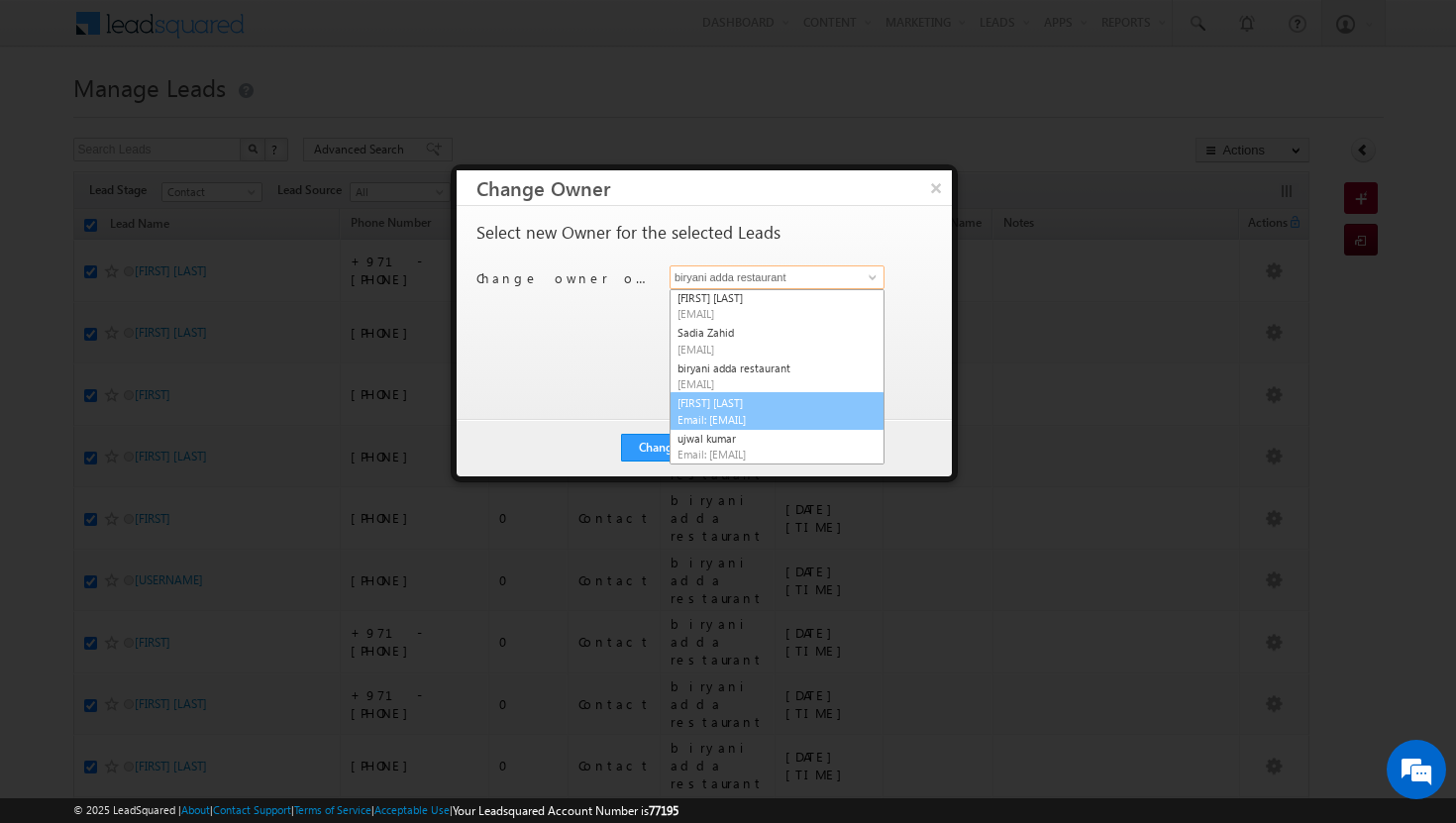 click on "Email: [EMAIL]" at bounding box center (767, 419) 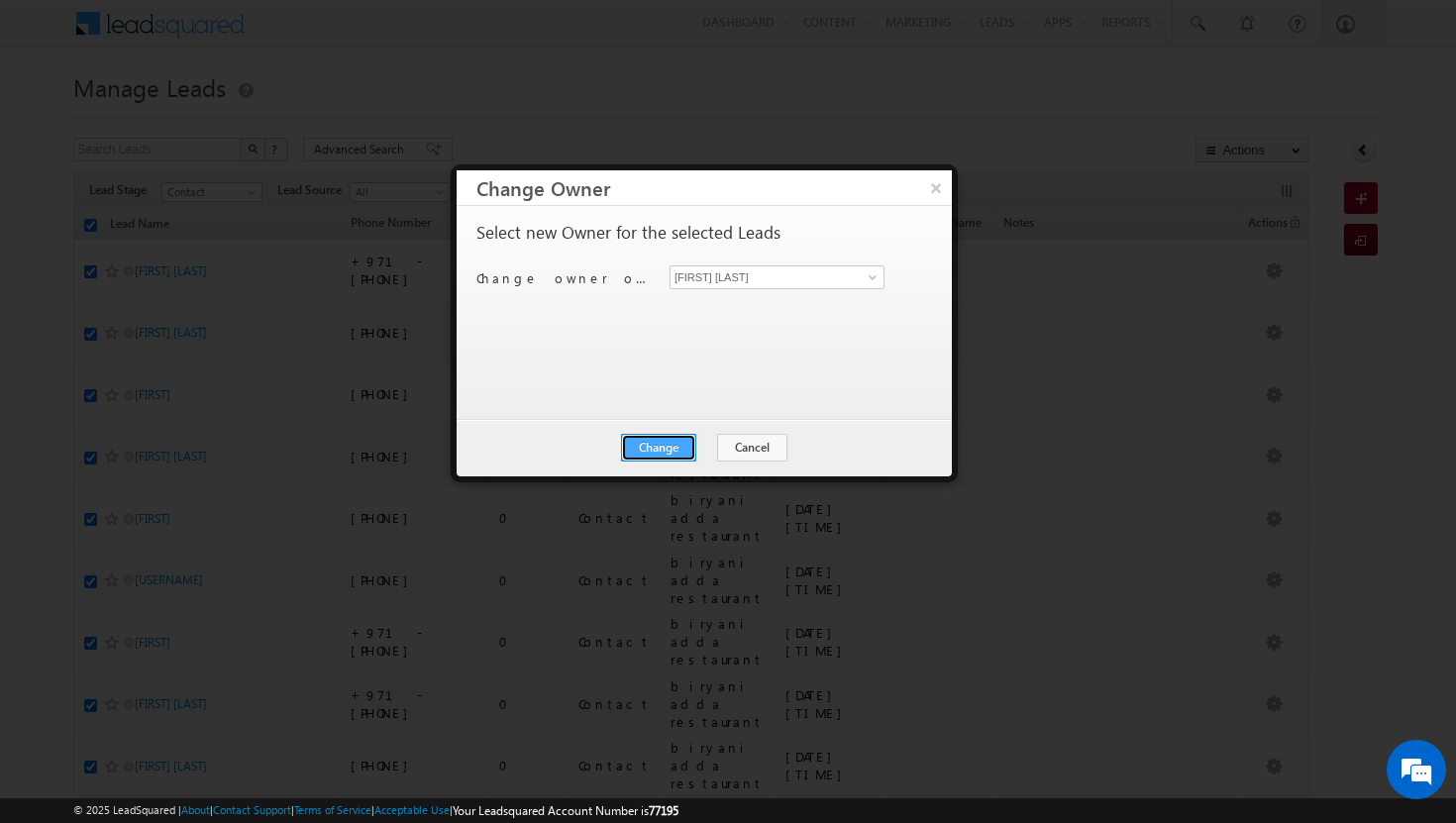 click on "Change" at bounding box center (659, 448) 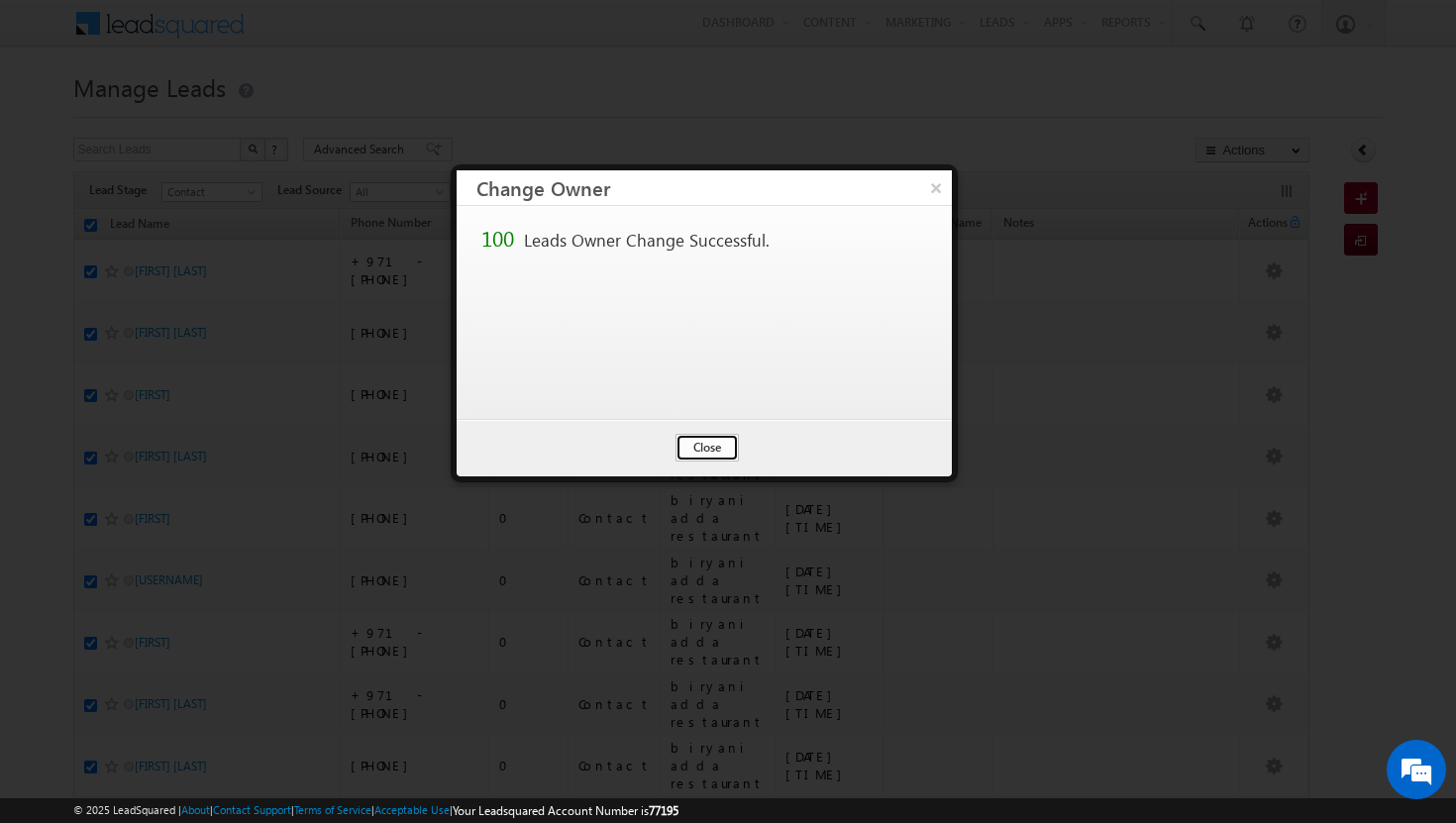 click on "Close" at bounding box center [707, 448] 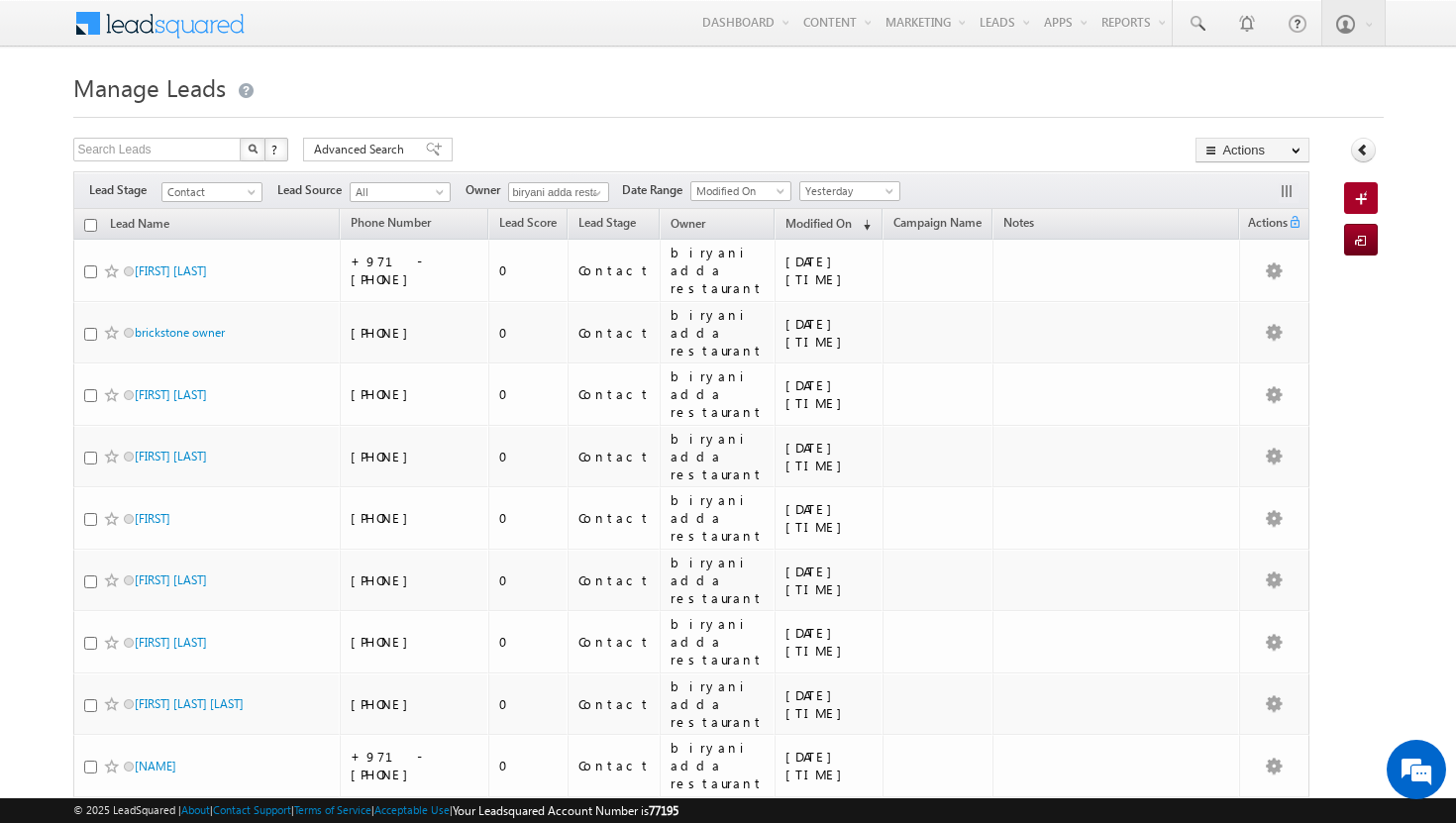click at bounding box center [90, 225] 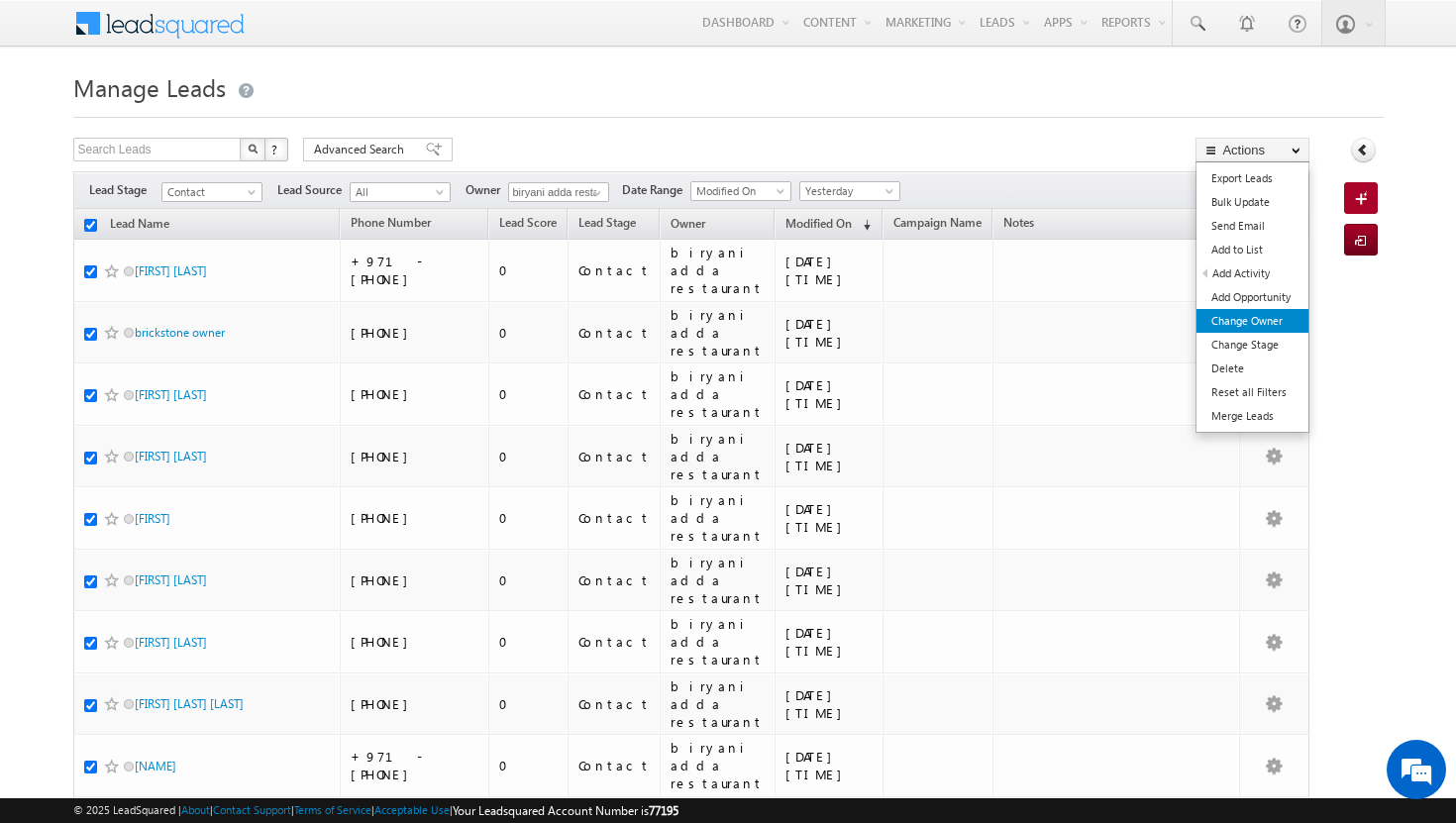 click on "Change Owner" at bounding box center (1252, 321) 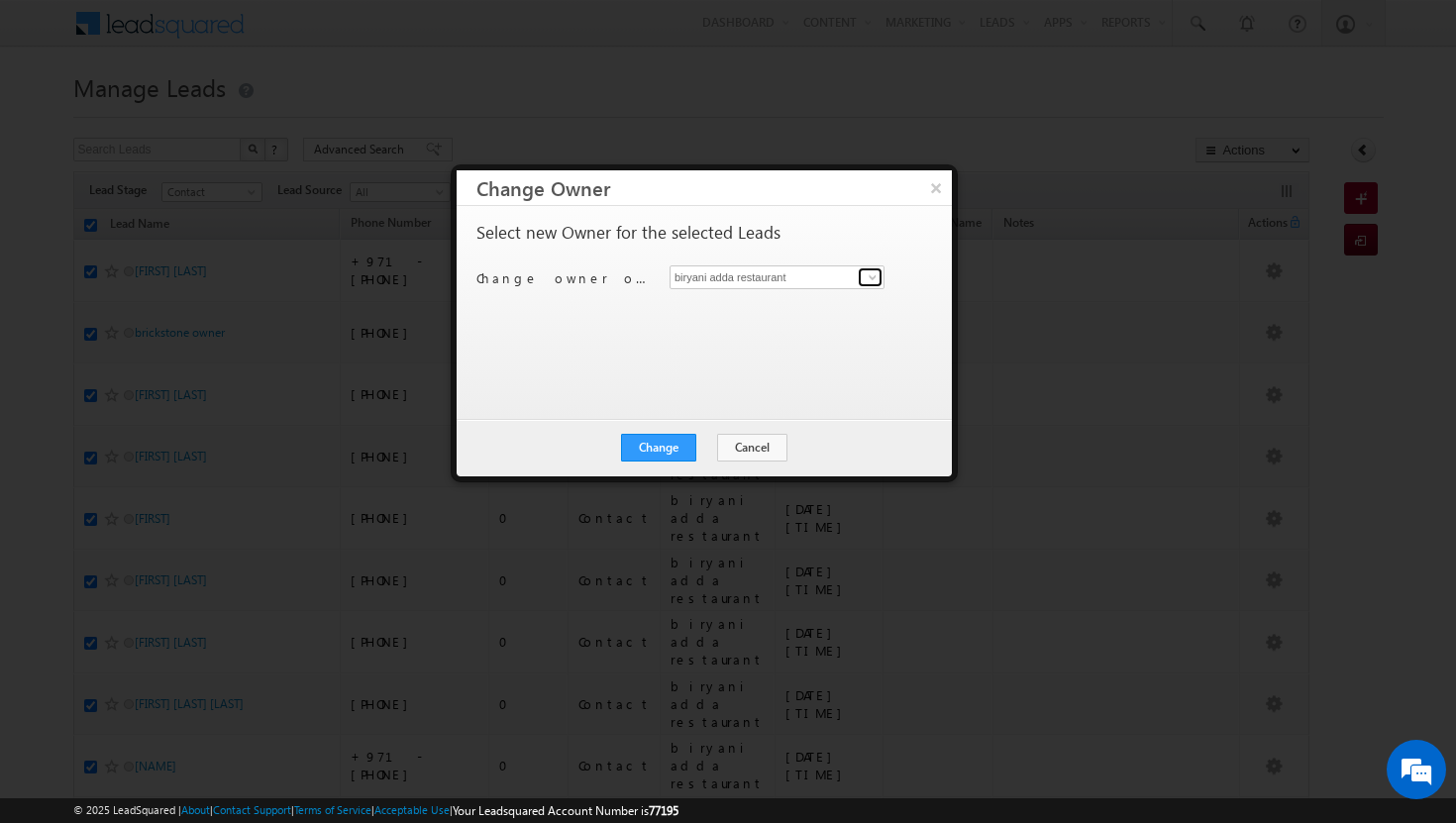 click at bounding box center [873, 277] 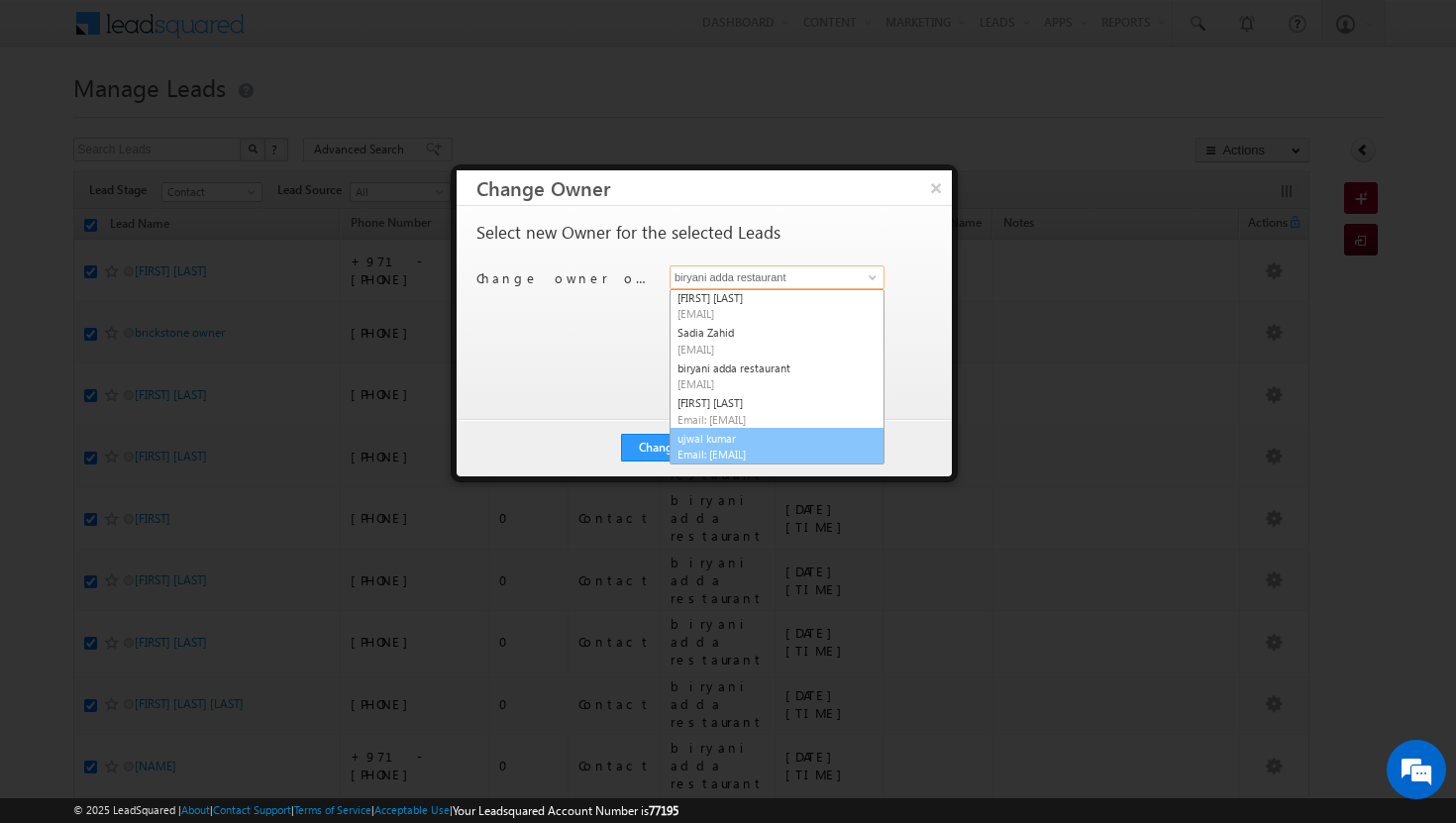 scroll, scrollTop: 73, scrollLeft: 0, axis: vertical 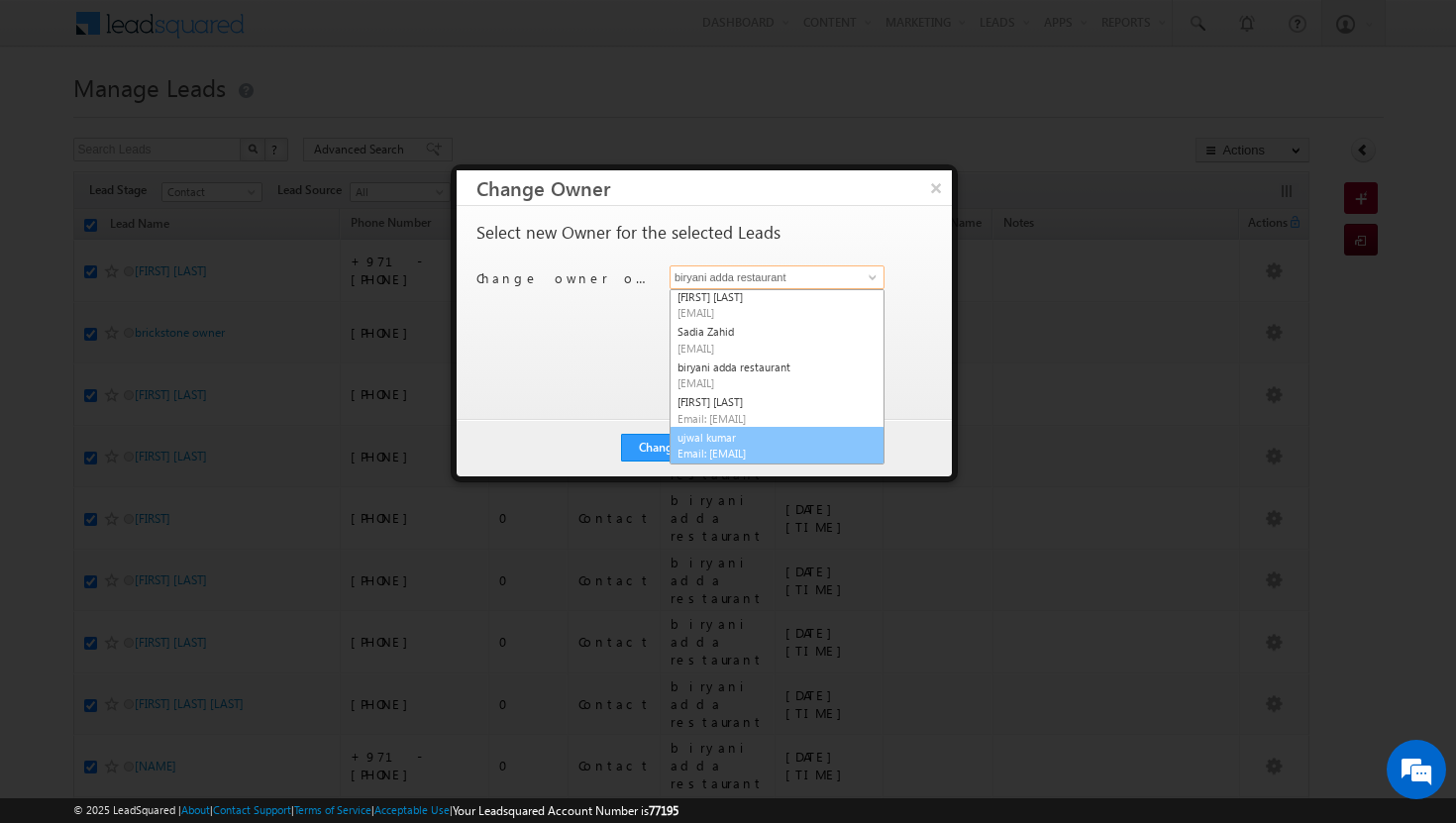 click on "[FIRST] [LAST] [EMAIL]" at bounding box center [777, 446] 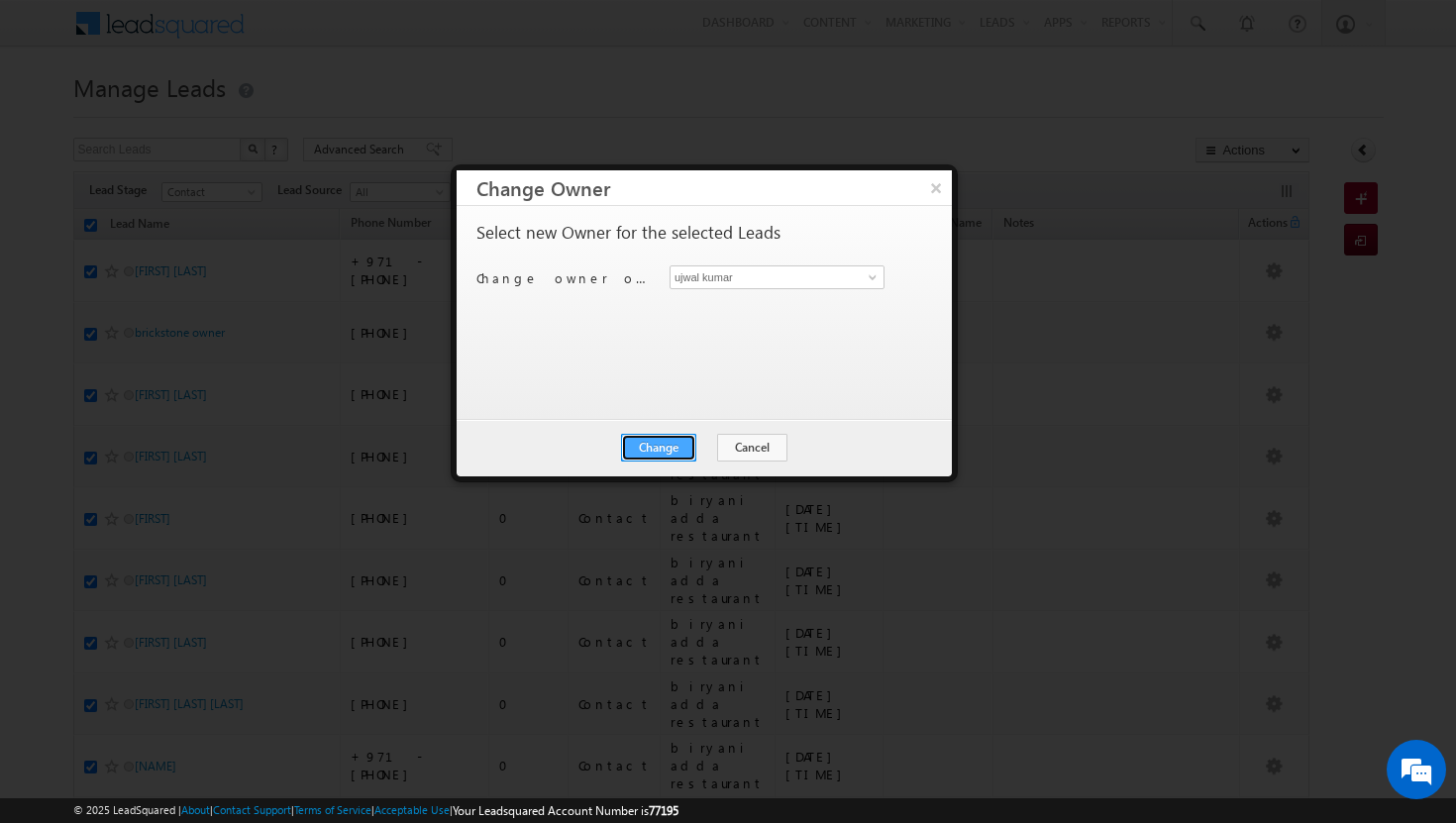 click on "Change" at bounding box center [659, 448] 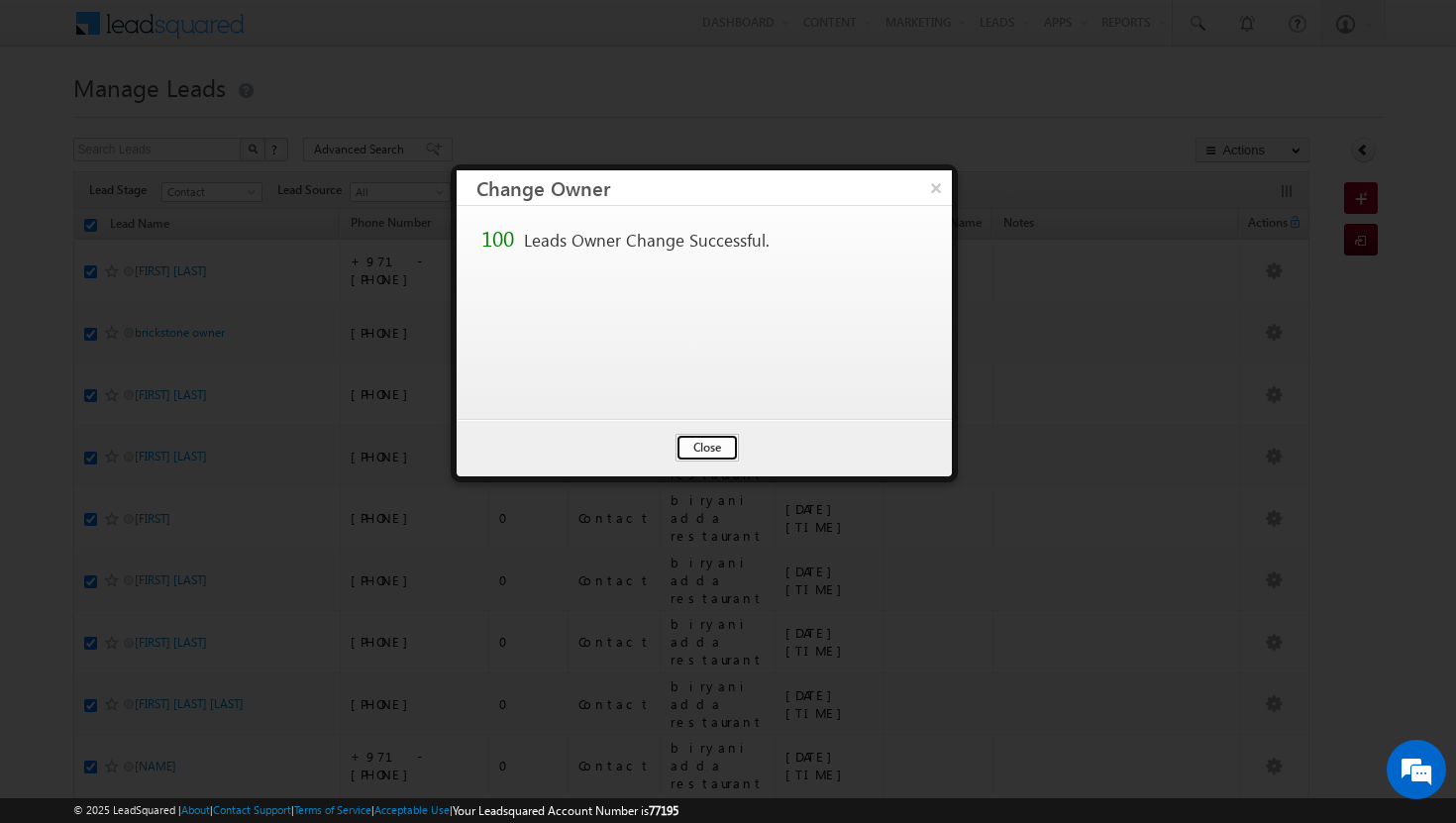click on "Close" at bounding box center (707, 448) 